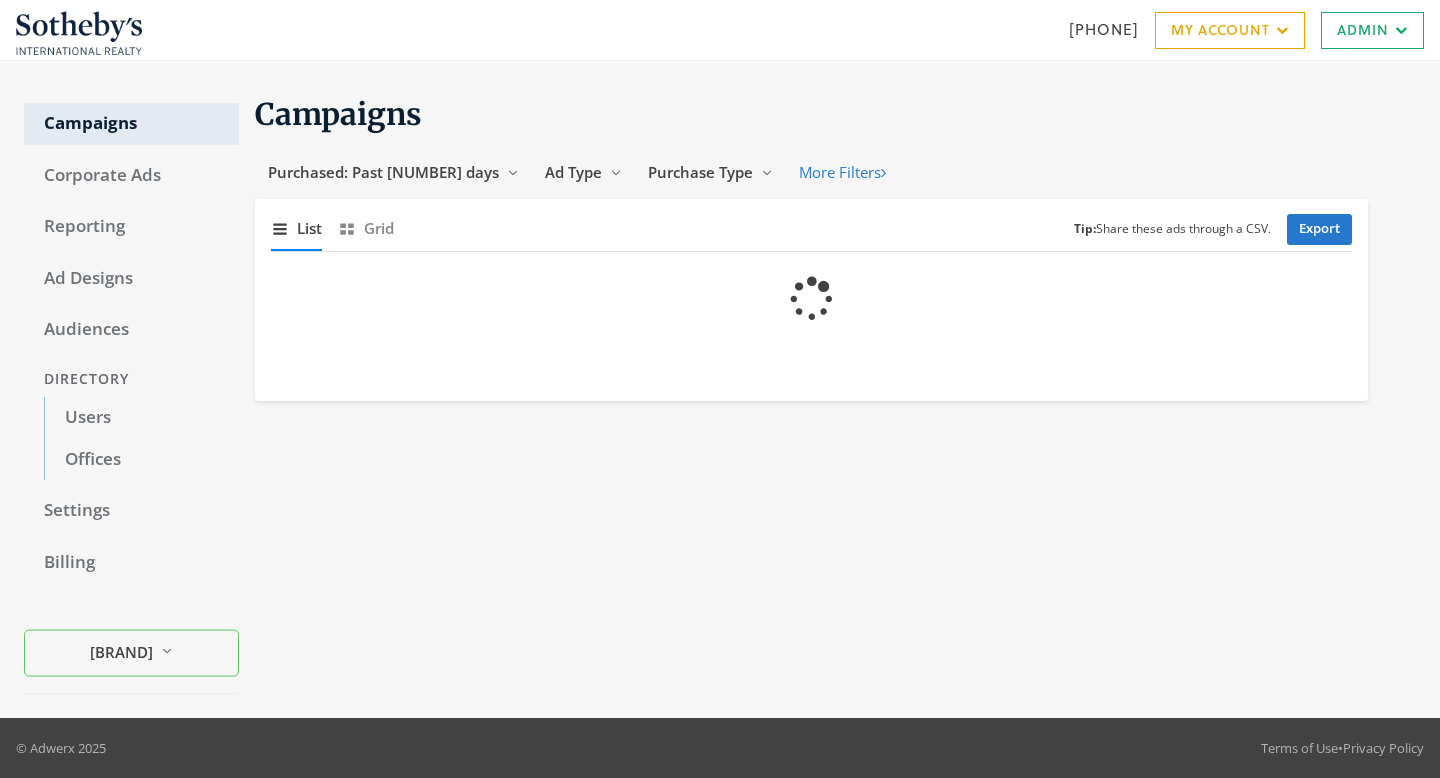 scroll, scrollTop: 0, scrollLeft: 0, axis: both 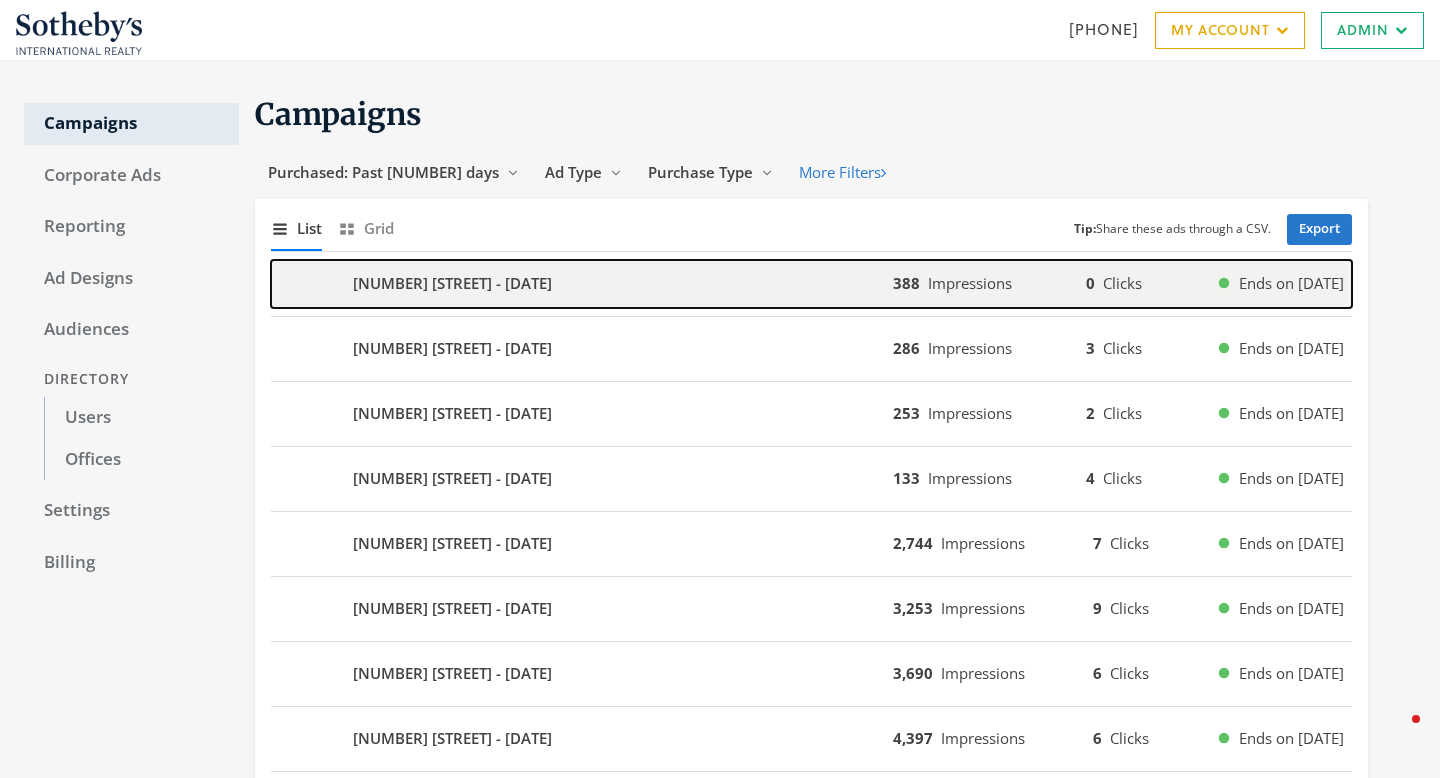 click on "8143 Airport Rd - 2025-07-01" at bounding box center [582, 284] 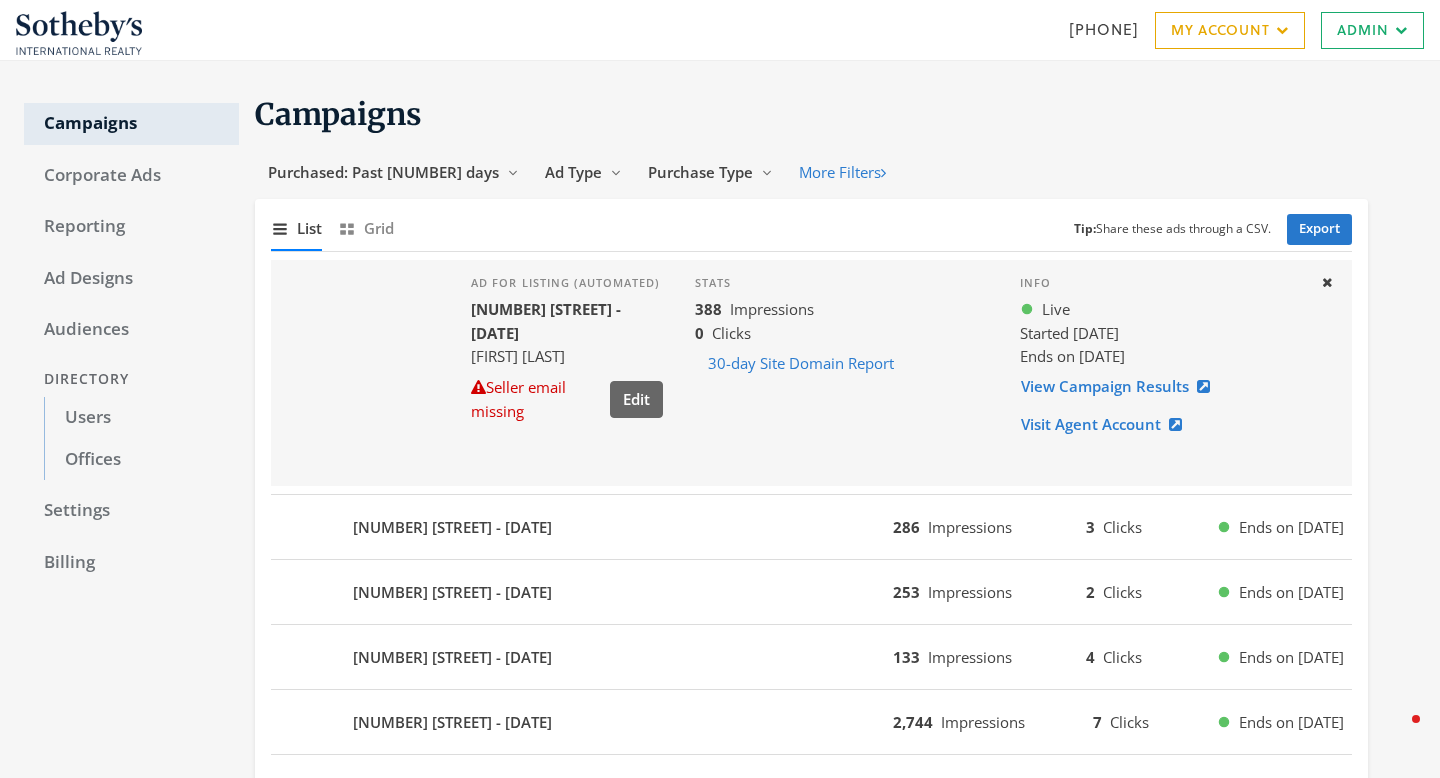 scroll, scrollTop: 196, scrollLeft: 0, axis: vertical 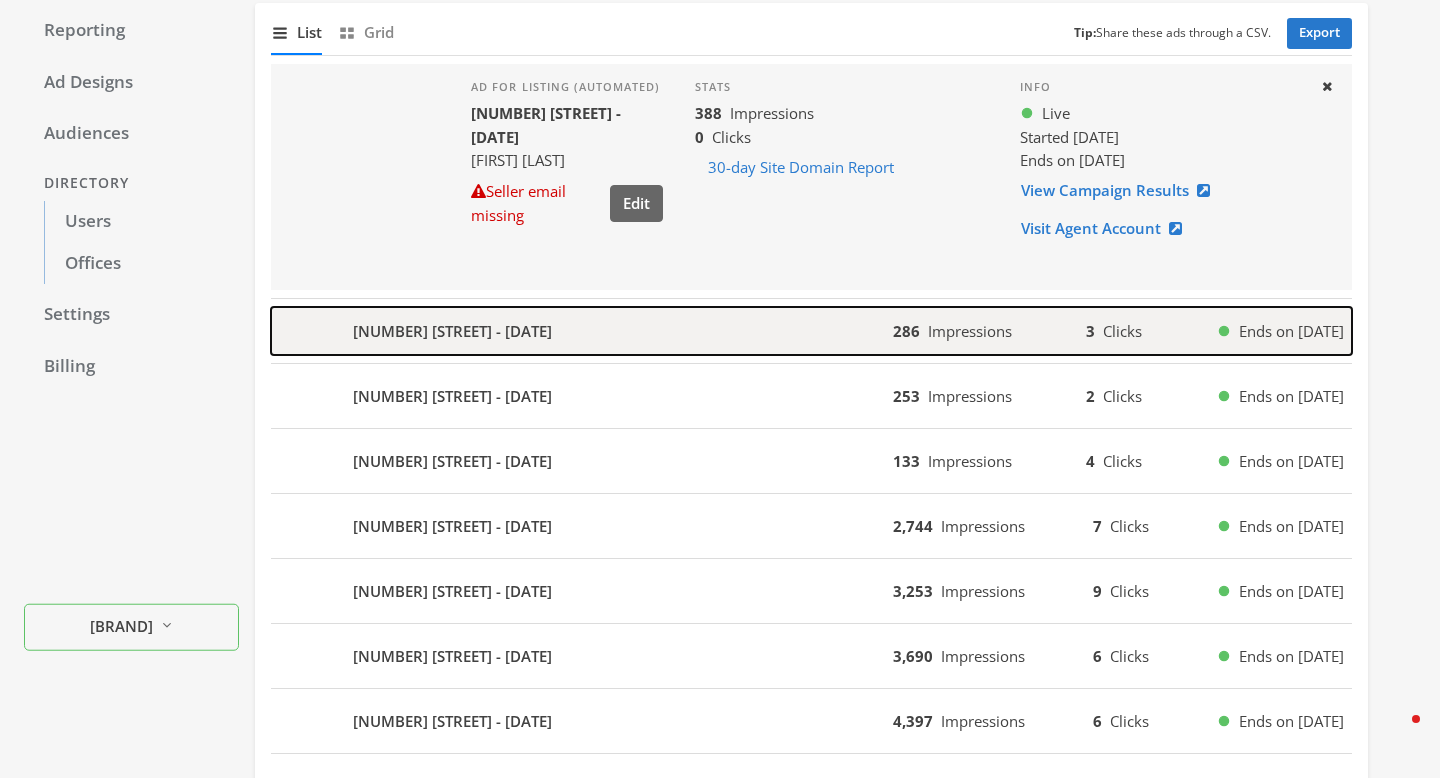 click on "512 Trevi Ln - 2025-07-01" at bounding box center [582, 331] 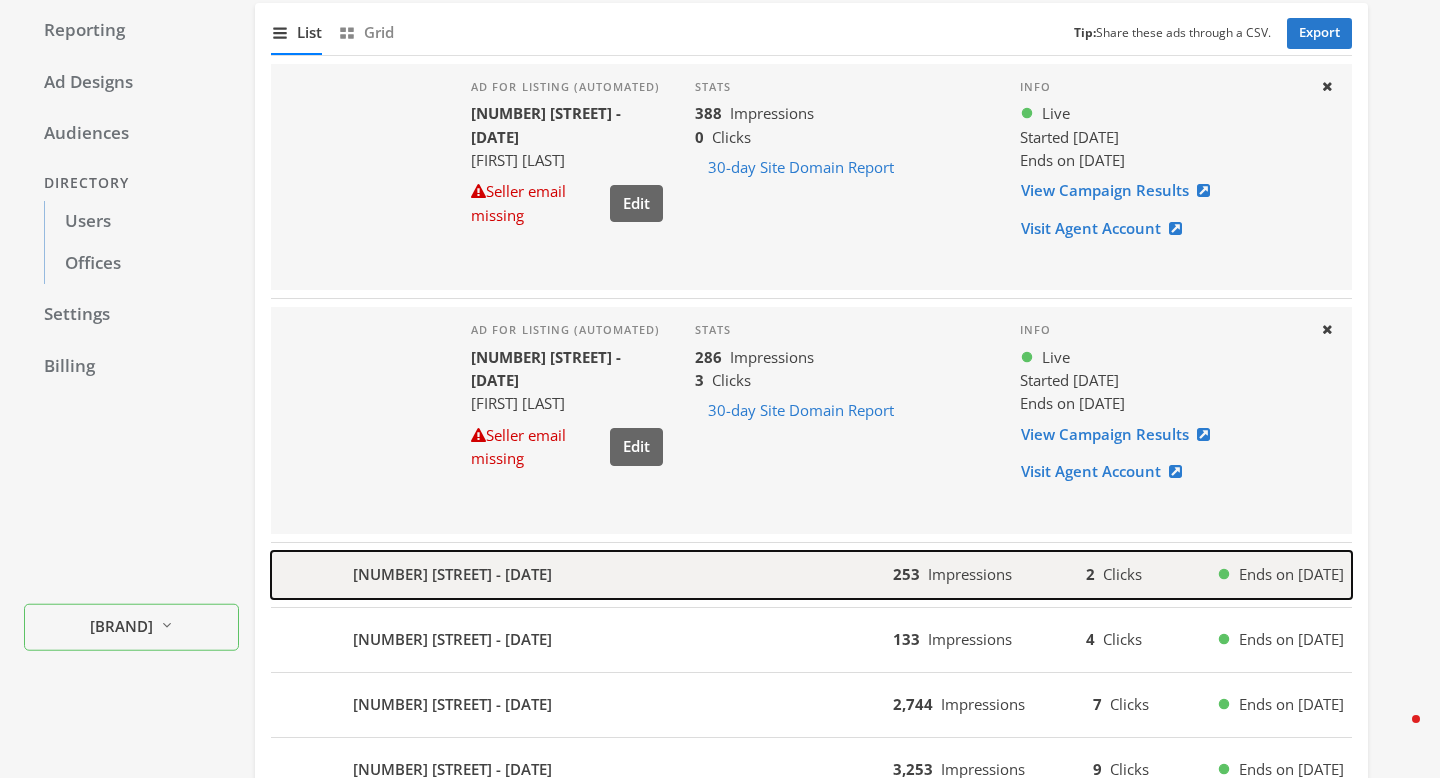 click on "9104 Clayton Rd - 2025-07-01" at bounding box center (582, 575) 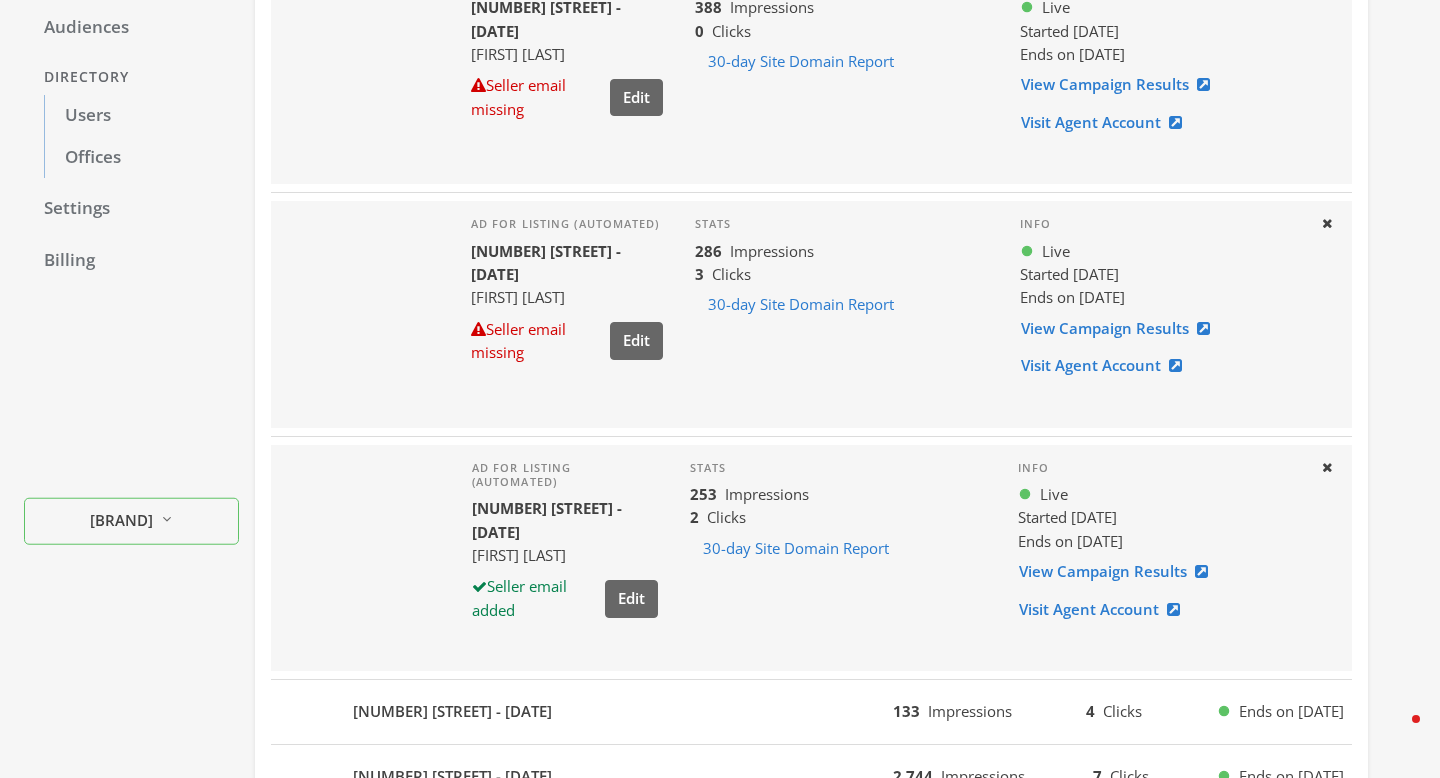scroll, scrollTop: 427, scrollLeft: 0, axis: vertical 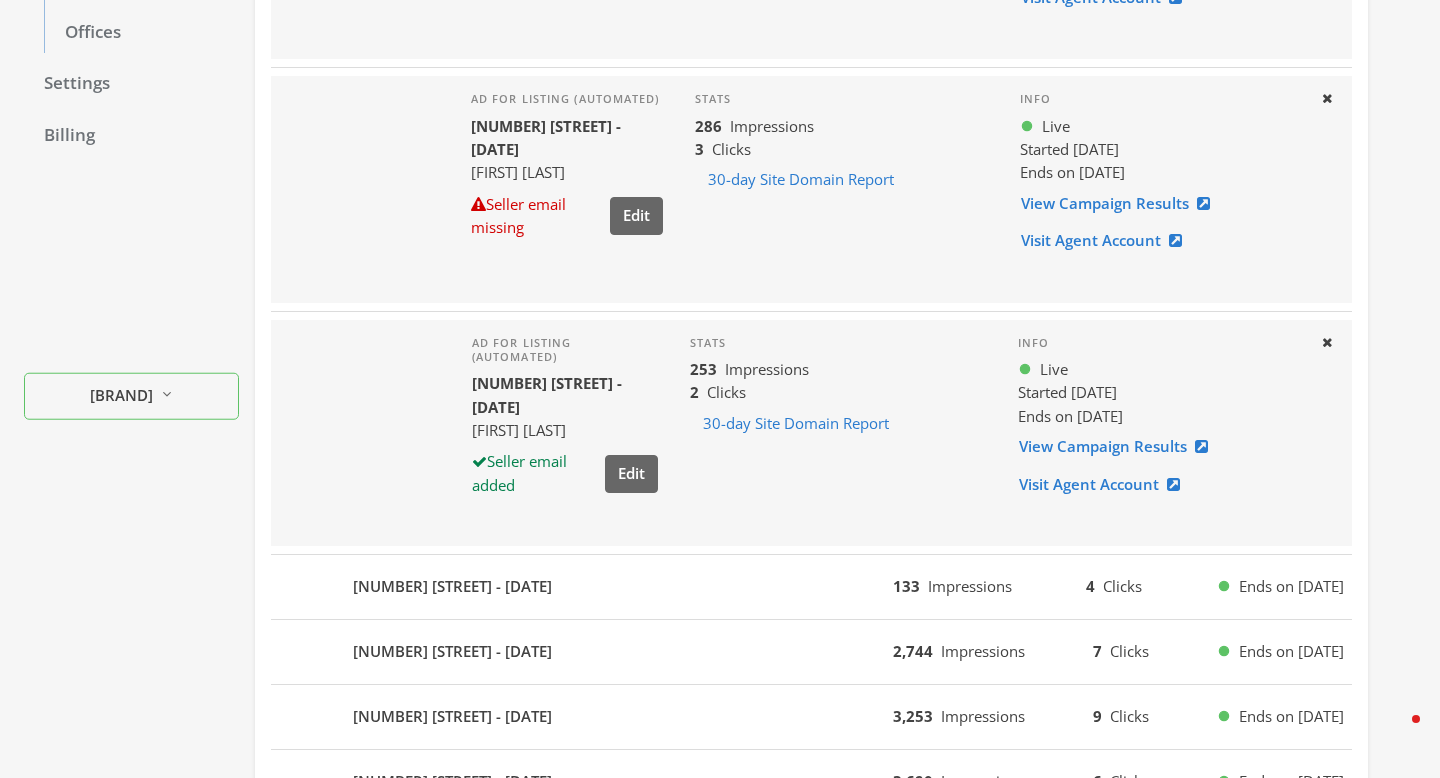 click on "6939 Dartmouth Ave - 2025-07-01 133 Impressions 4 Clicks Ends on 7/7/25" at bounding box center (811, 587) 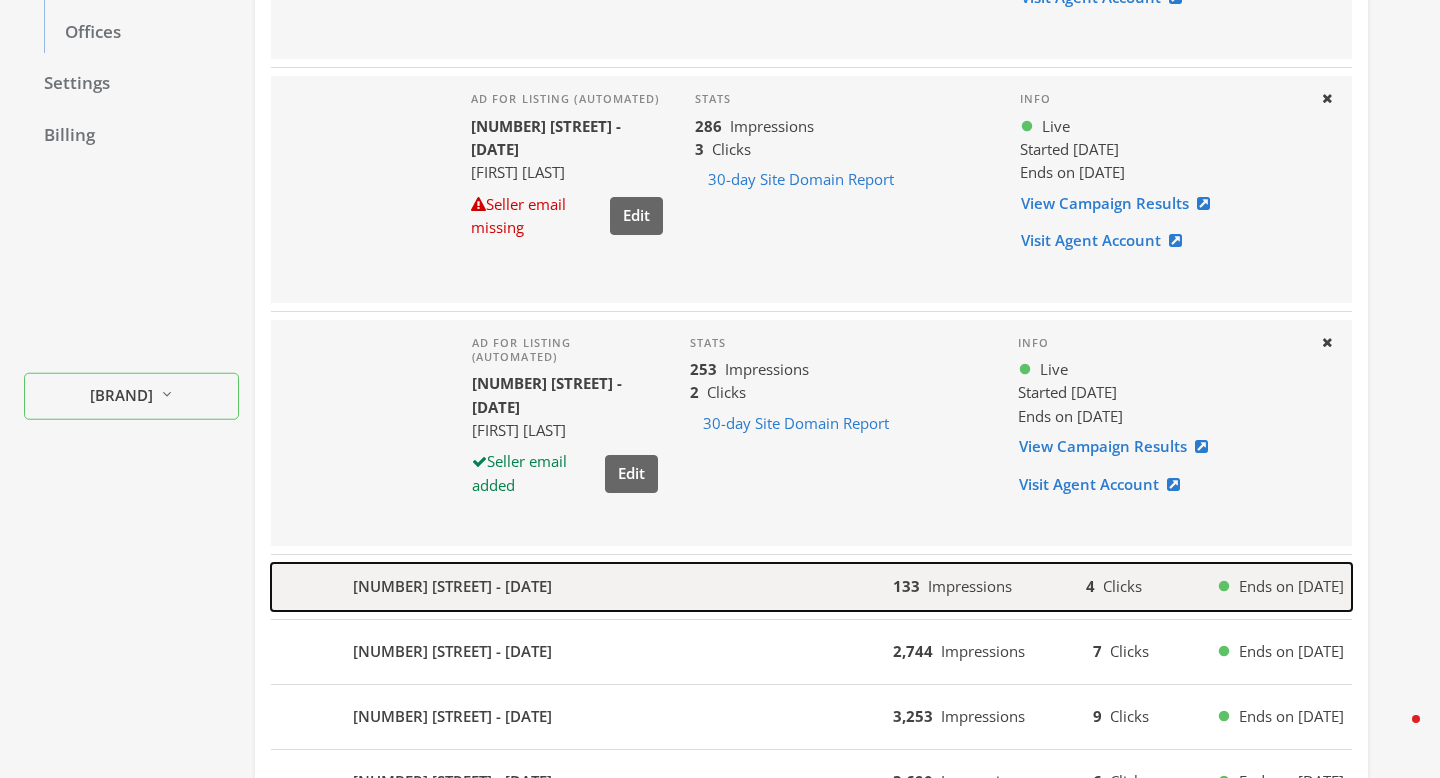 click on "6939 Dartmouth Ave - 2025-07-01" at bounding box center (582, 587) 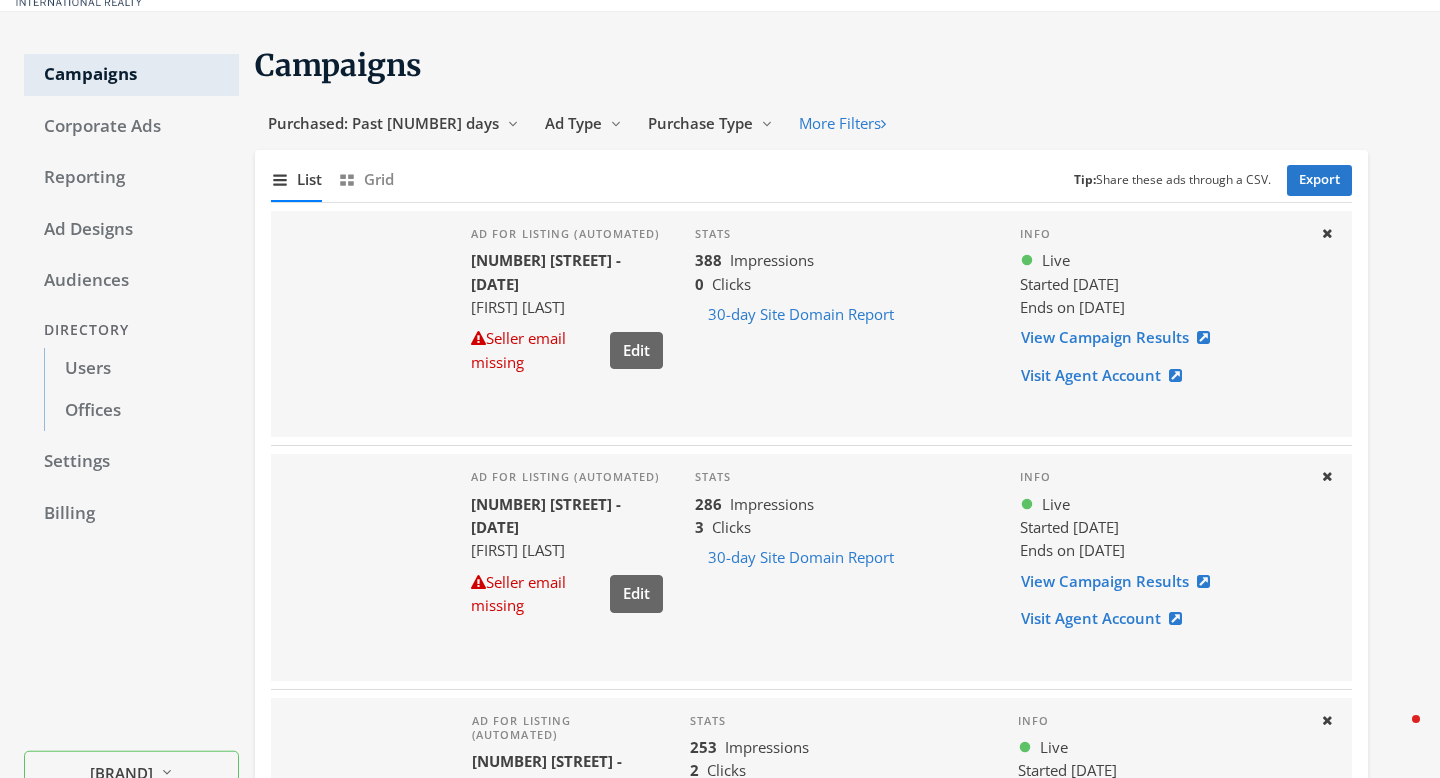 scroll, scrollTop: 0, scrollLeft: 0, axis: both 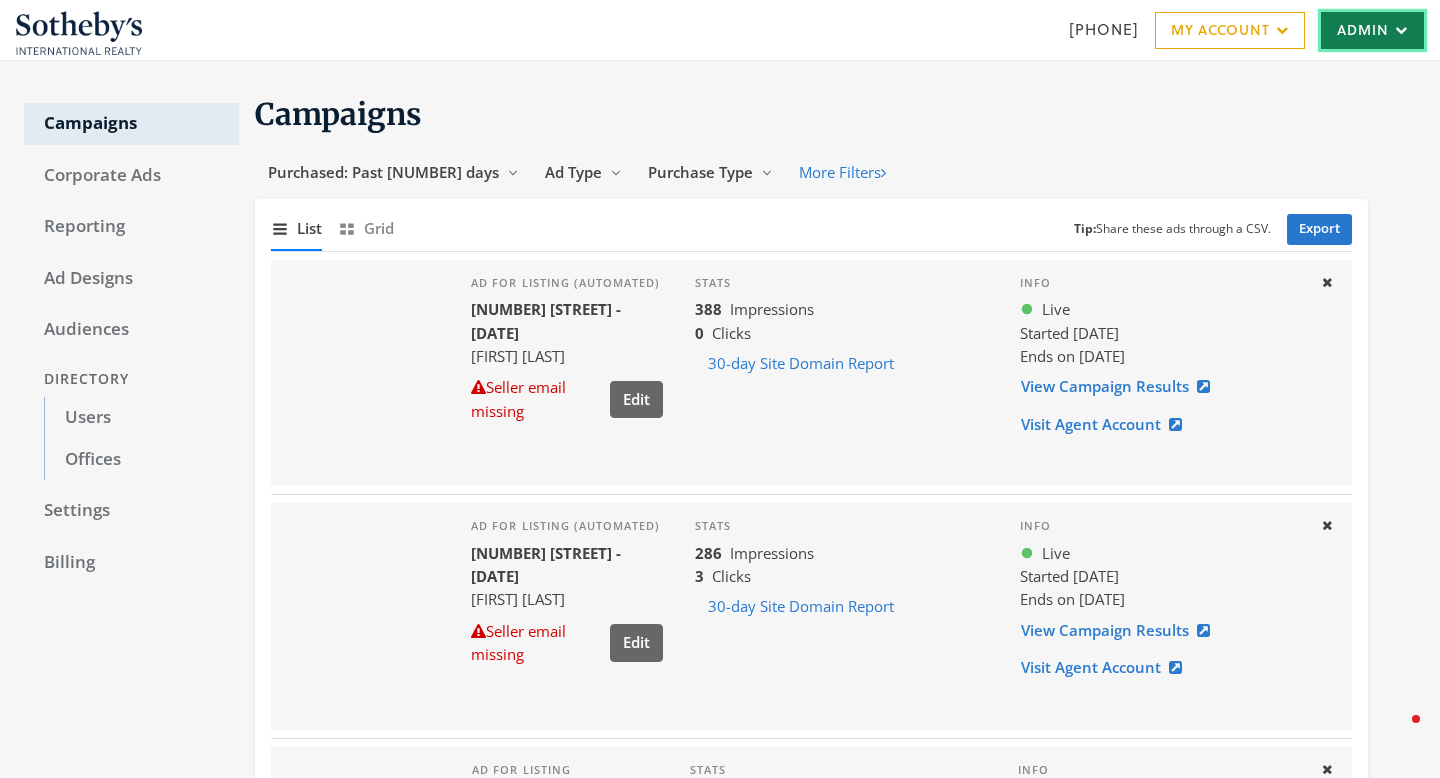 click on "Admin" at bounding box center [1372, 30] 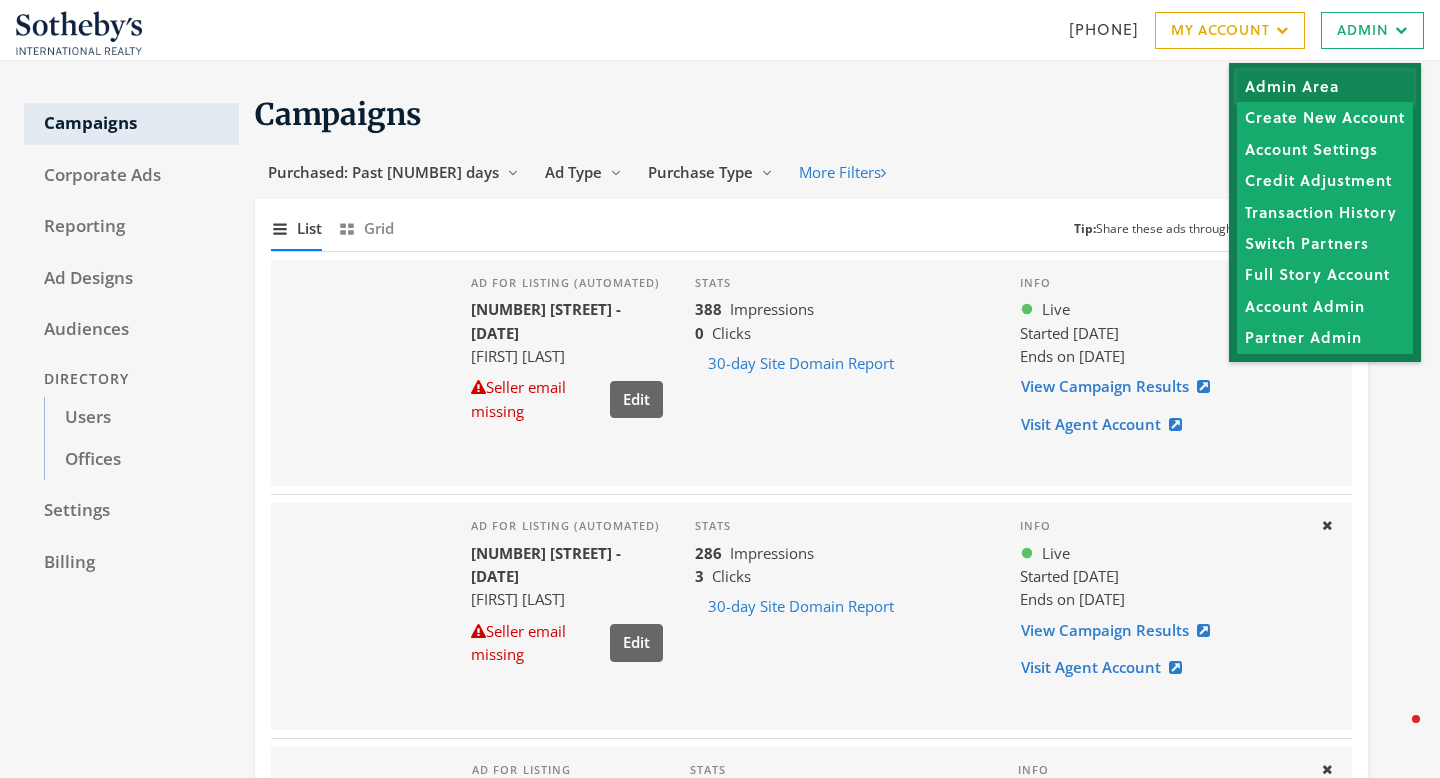 click on "Admin Area" at bounding box center [1325, 86] 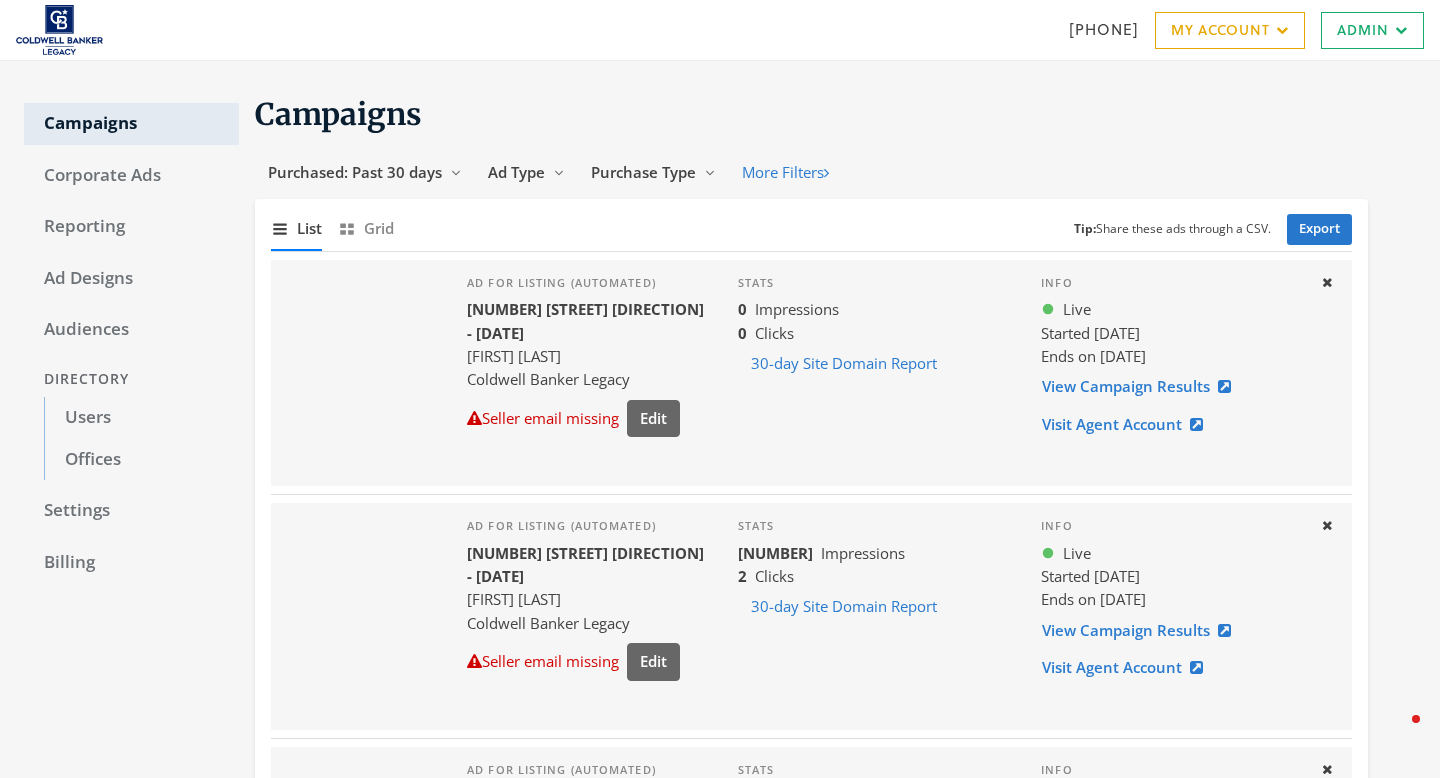 scroll, scrollTop: 0, scrollLeft: 0, axis: both 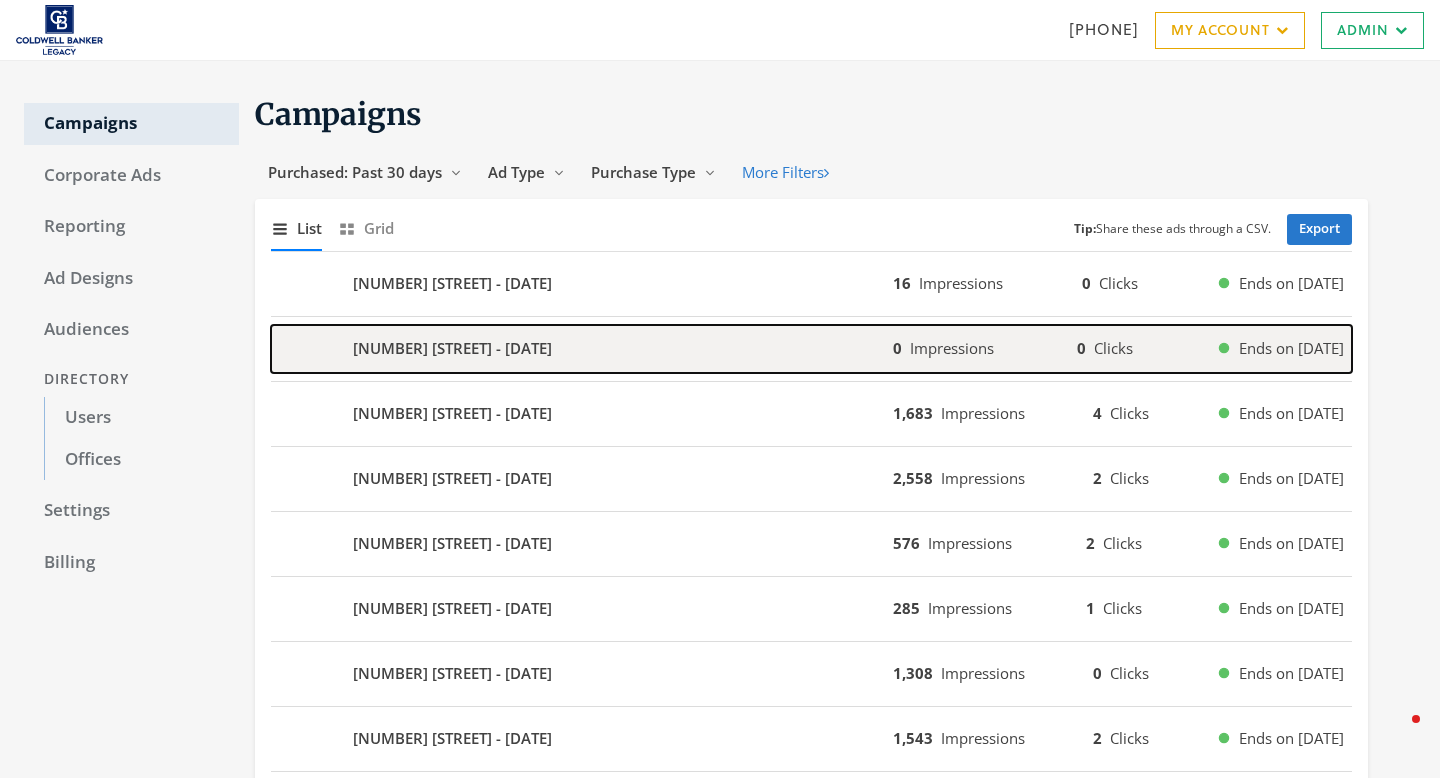 click on "2829 PALOMAS Dr NE - 2025-07-01" at bounding box center (582, 284) 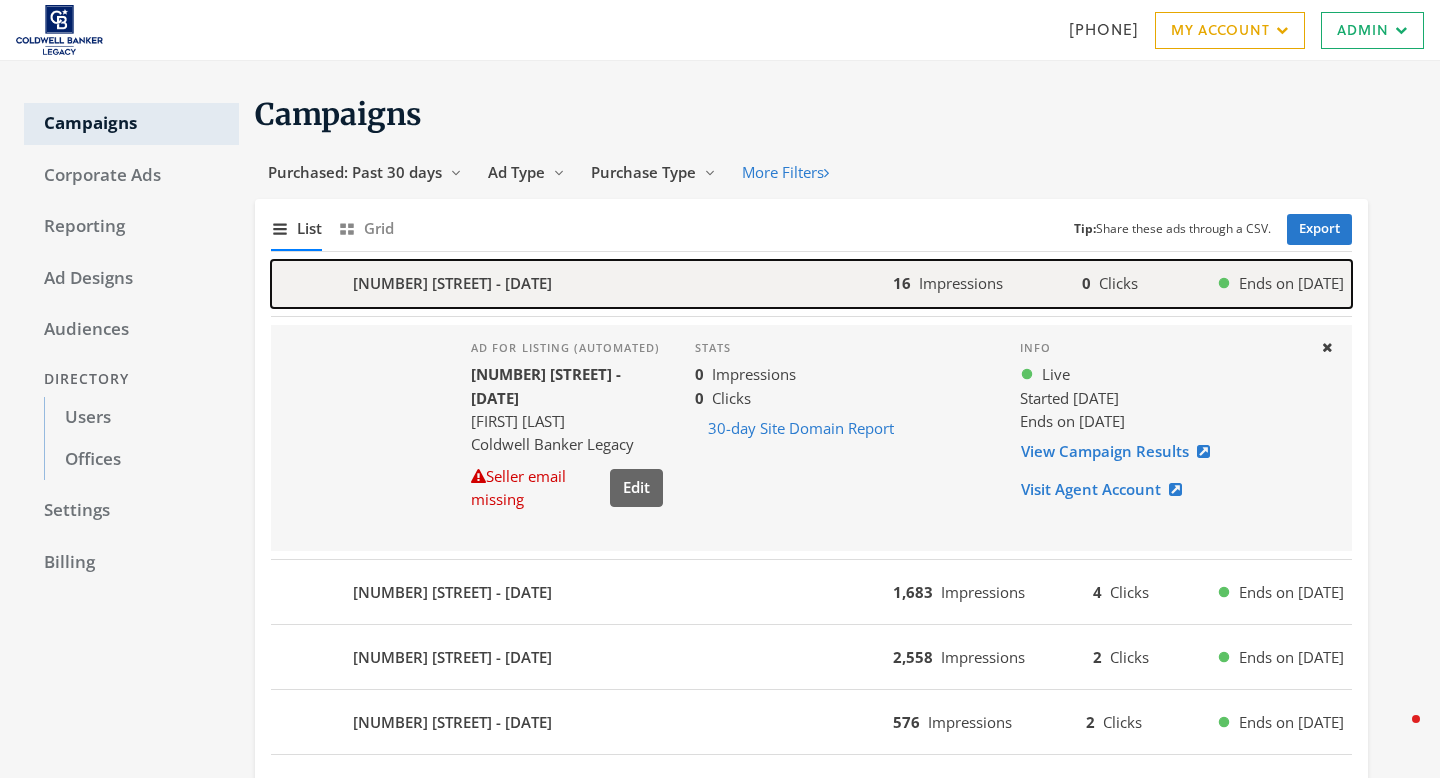 click on "9232 HILTON Ave NE - 2025-07-01" at bounding box center (582, 284) 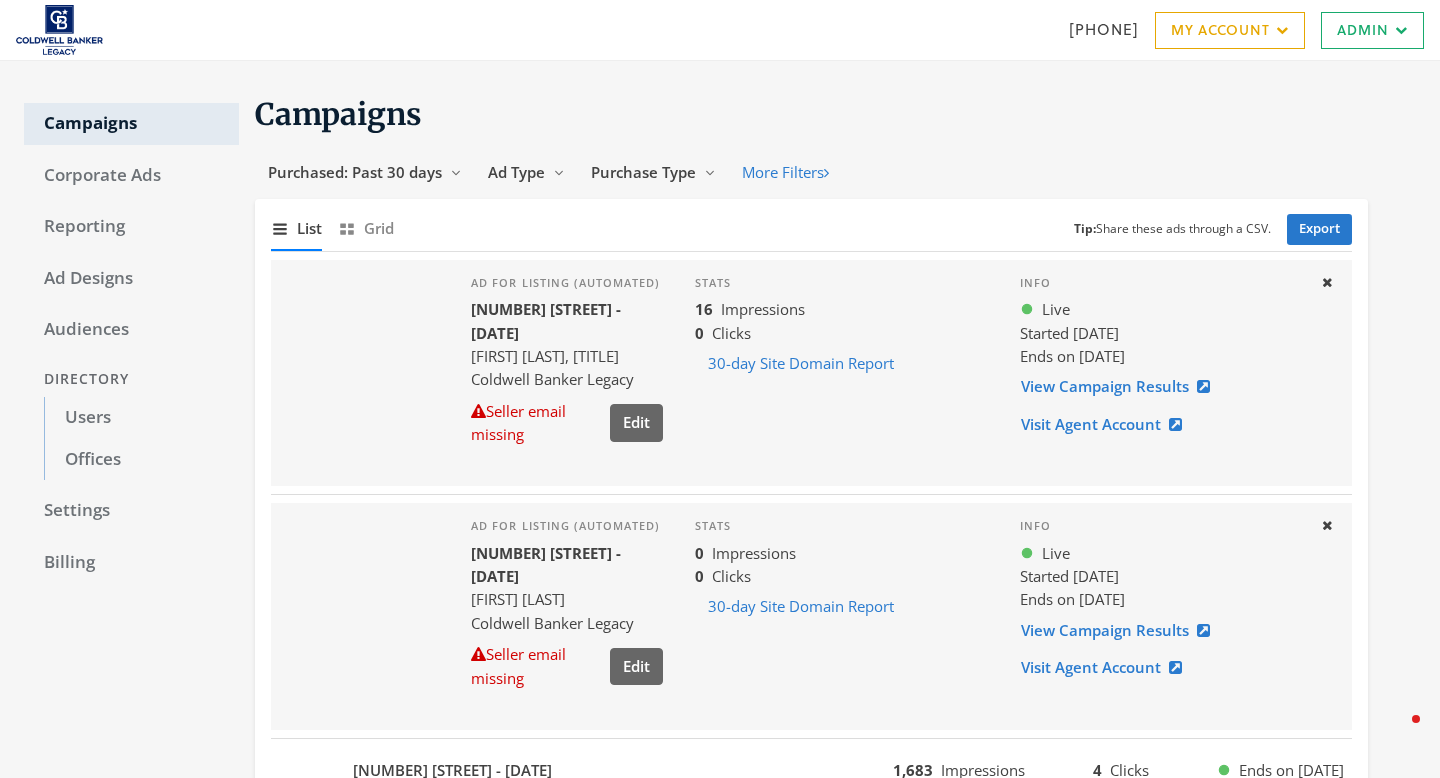 click on "888.746.5678
My Account
My Campaigns
Account Summary
Compliance Dashboard
Enterprise Dashboard
Help Center
Log out
Admin
Admin Area
Create New Account
Account Settings
Credit Adjustment
Transaction History
Switch Partners
Full Story Account
Account Admin
Partner Admin" at bounding box center [720, 30] 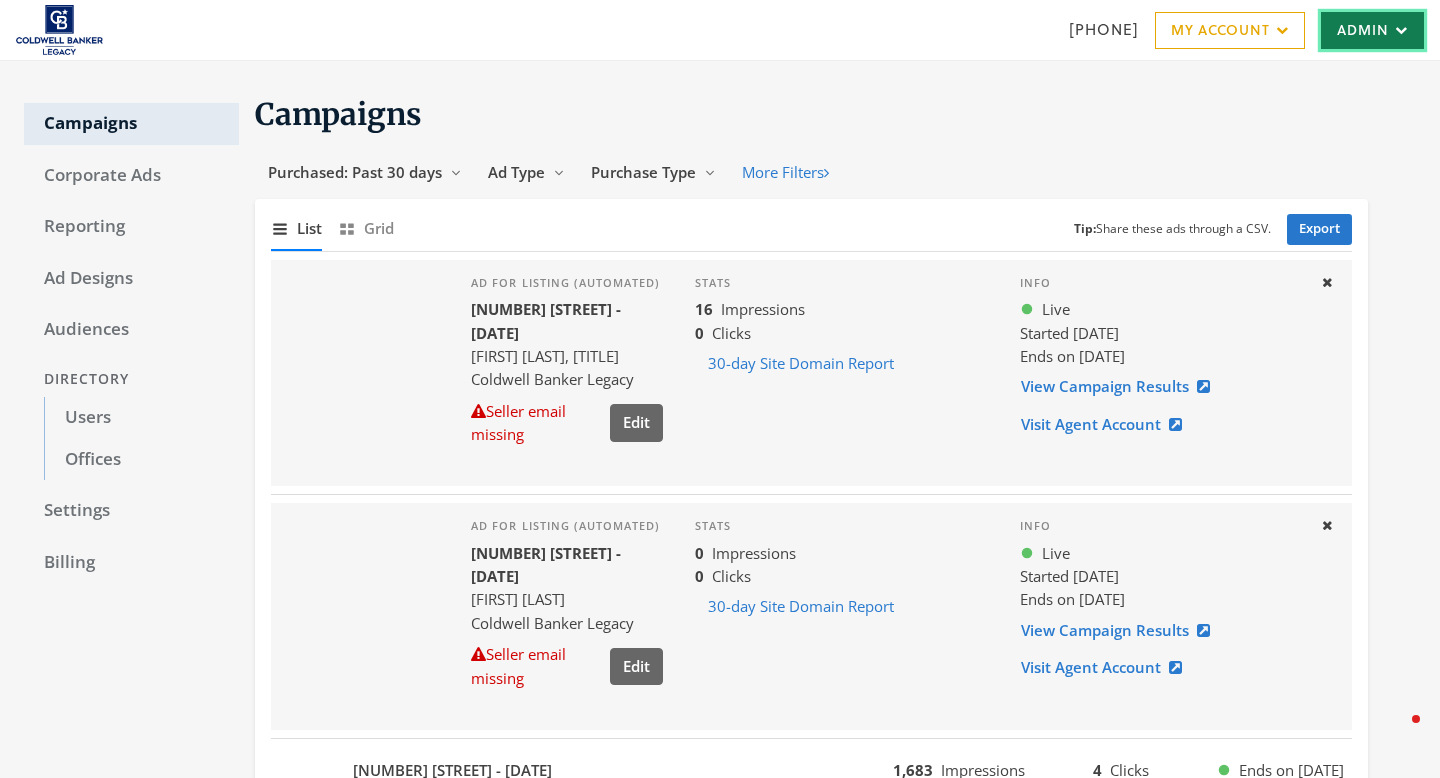 click on "Admin" at bounding box center [1372, 30] 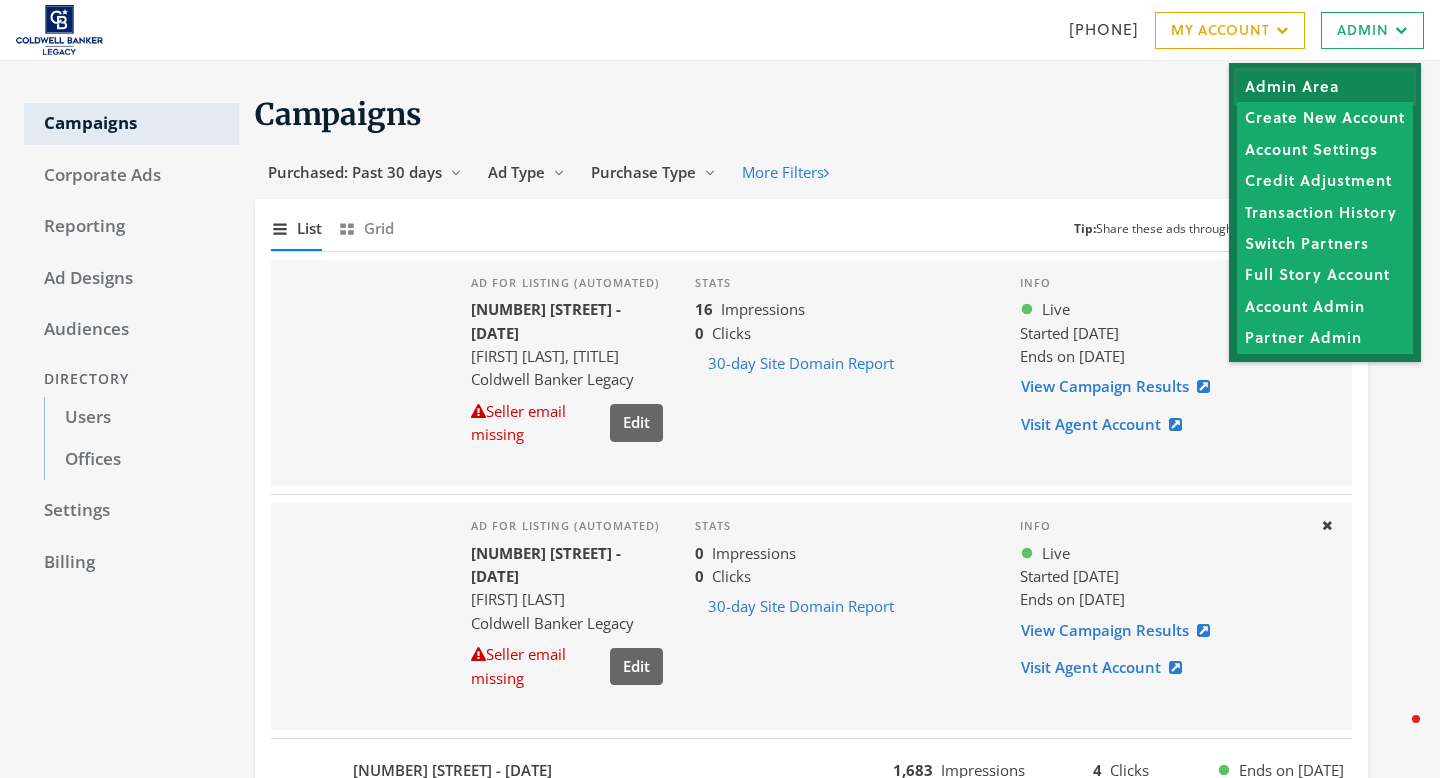 click on "Admin Area" at bounding box center (1325, 86) 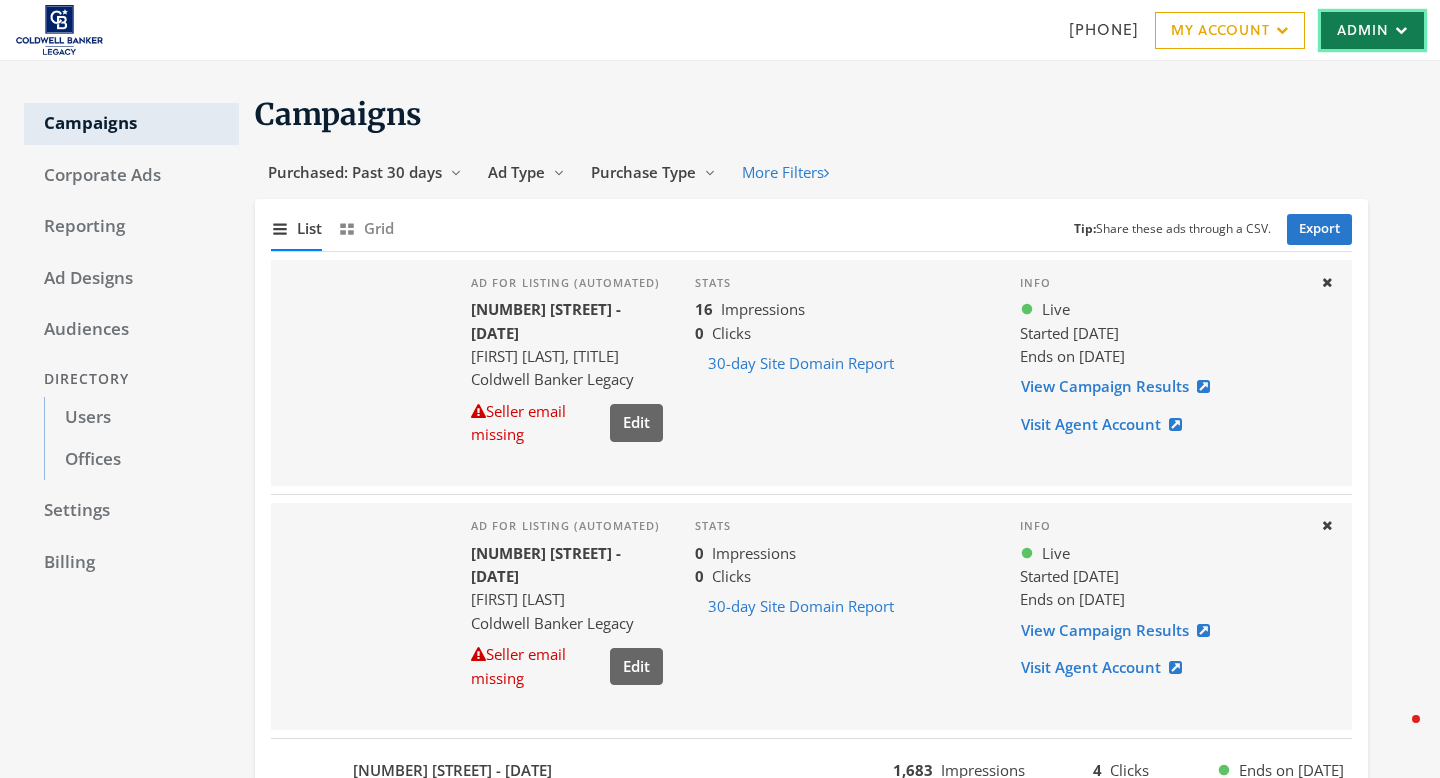 click on "Admin" at bounding box center [1372, 30] 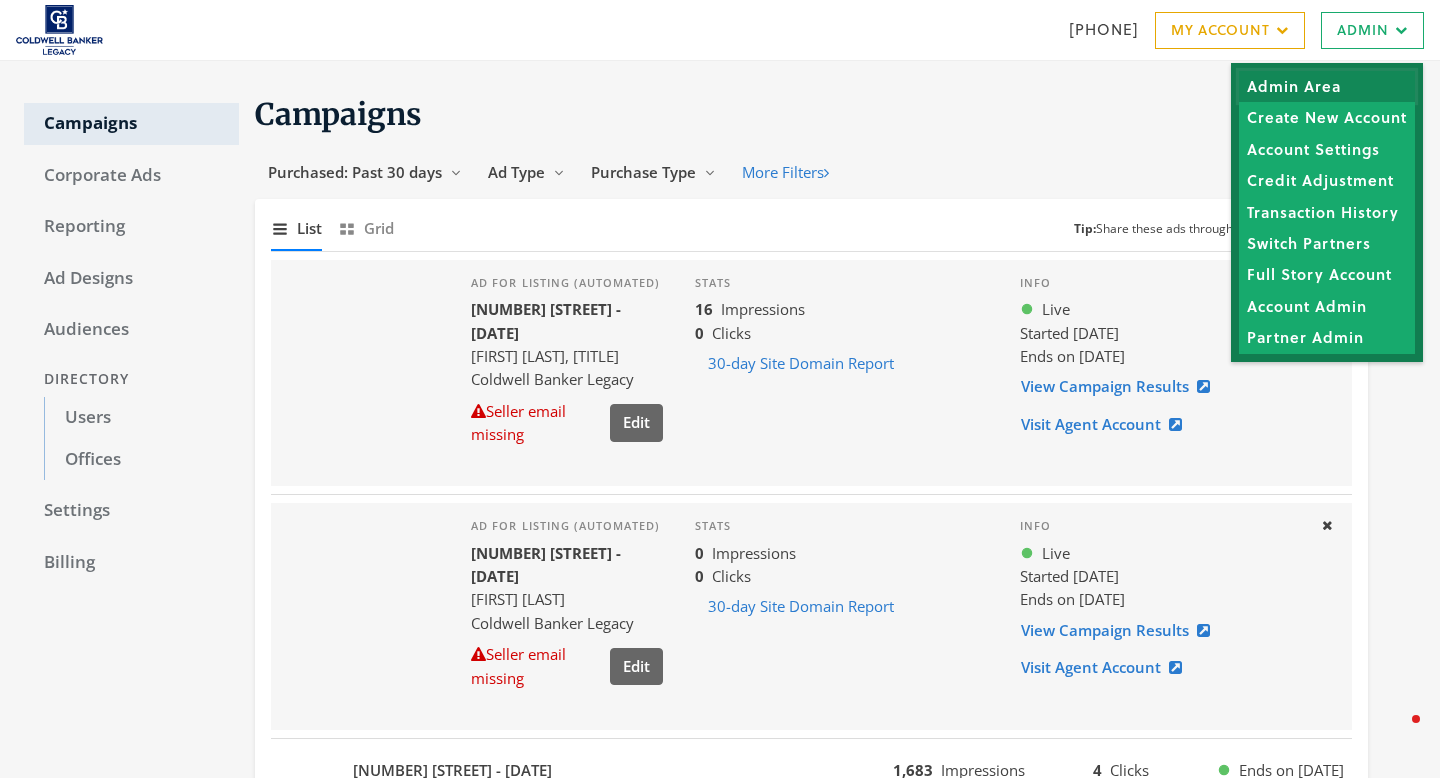click on "Admin Area" at bounding box center (1327, 86) 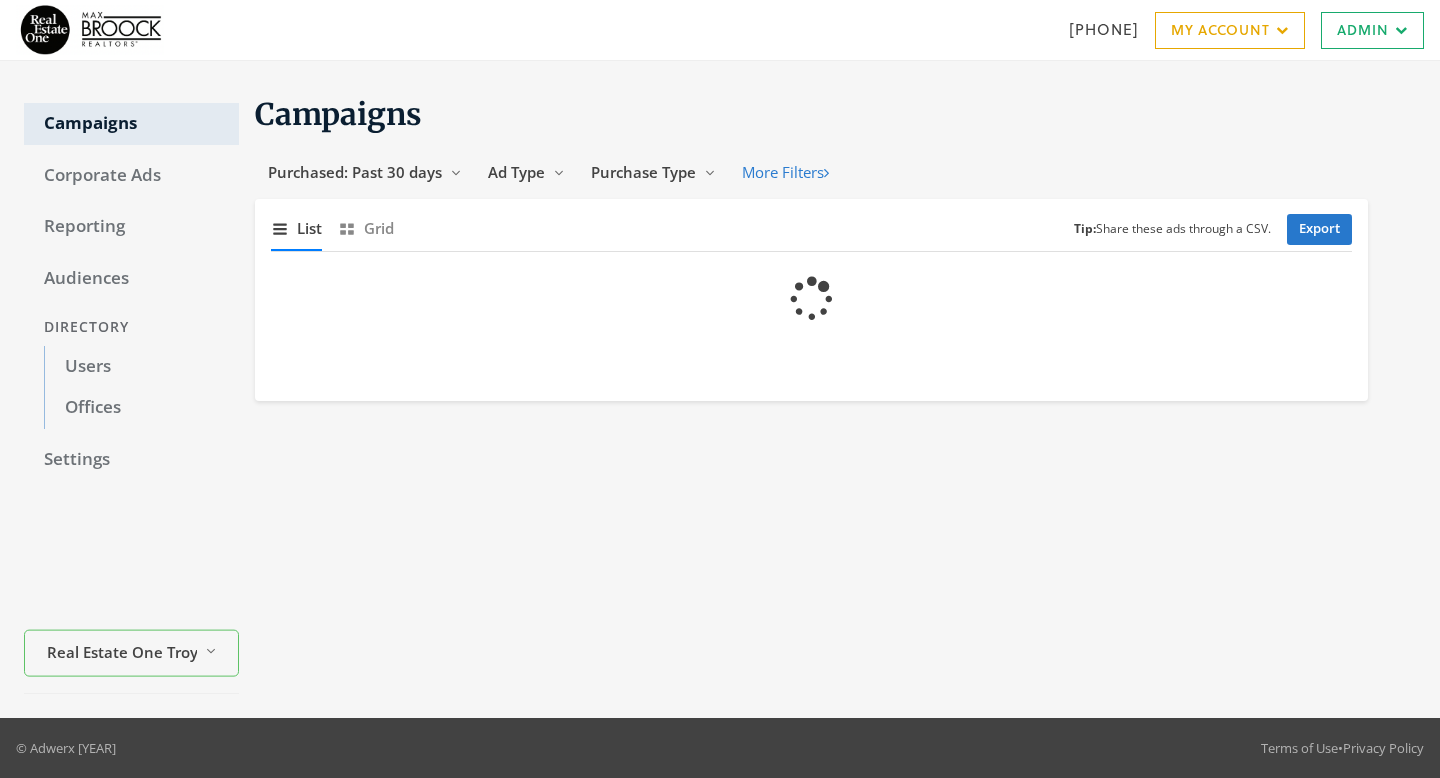 scroll, scrollTop: 0, scrollLeft: 0, axis: both 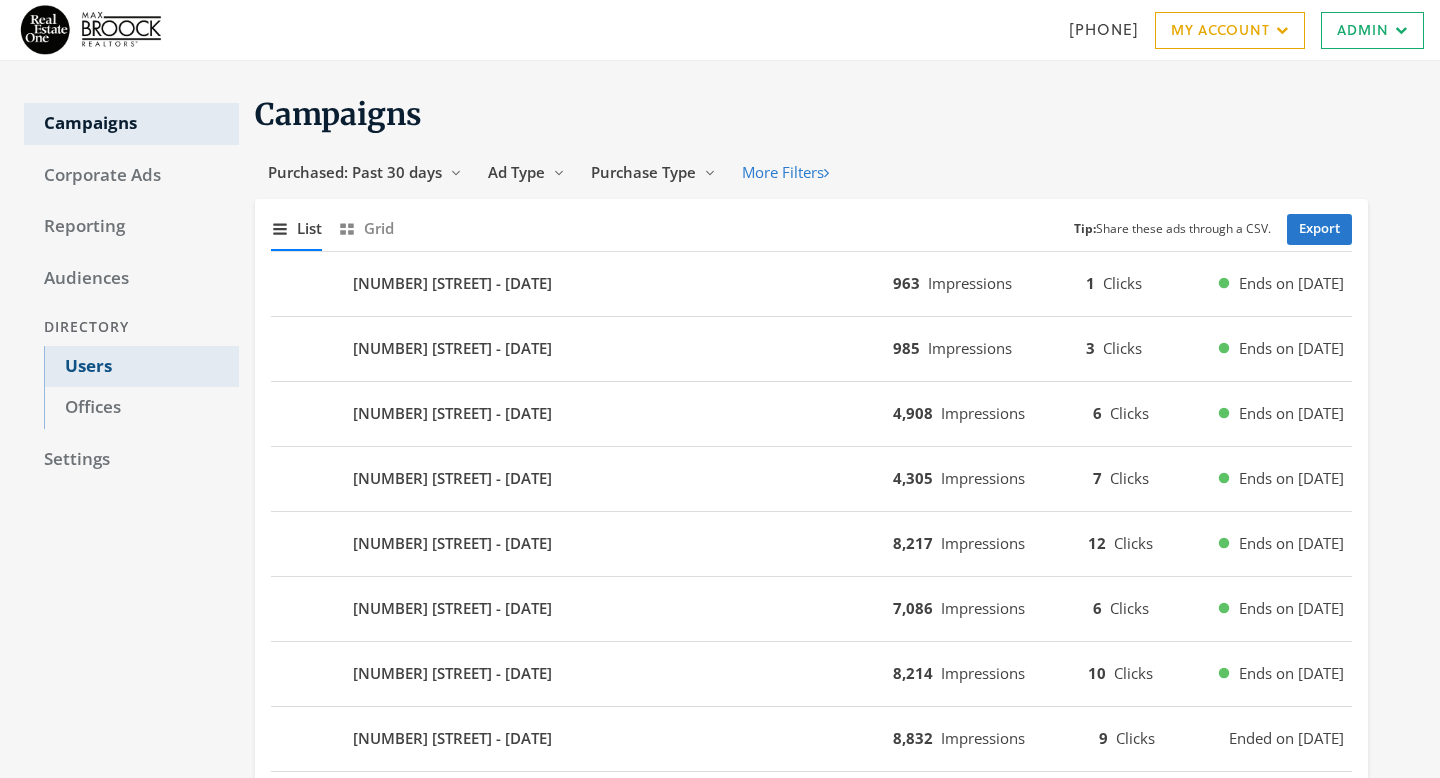 click on "Users" at bounding box center [141, 367] 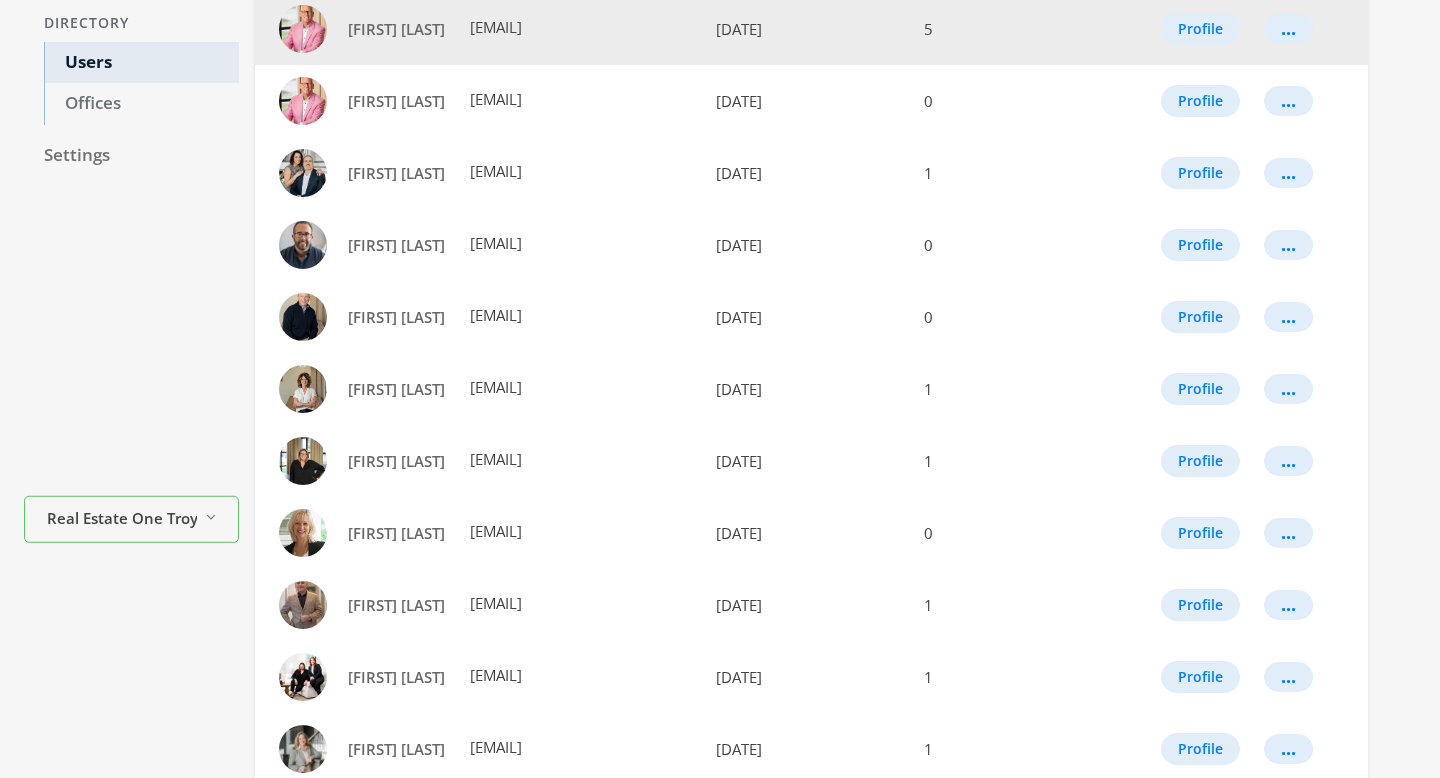 scroll, scrollTop: 264, scrollLeft: 0, axis: vertical 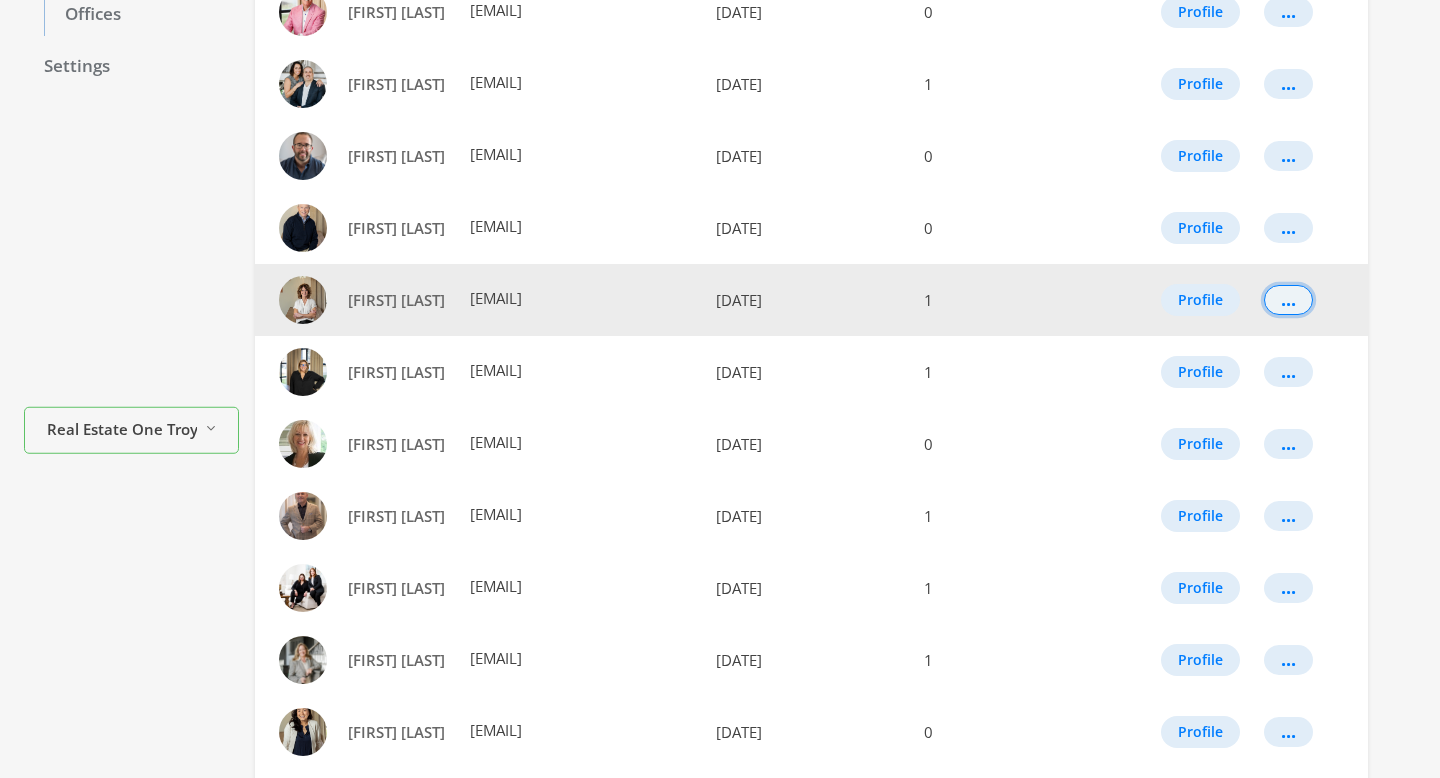 click on "..." at bounding box center (1288, 300) 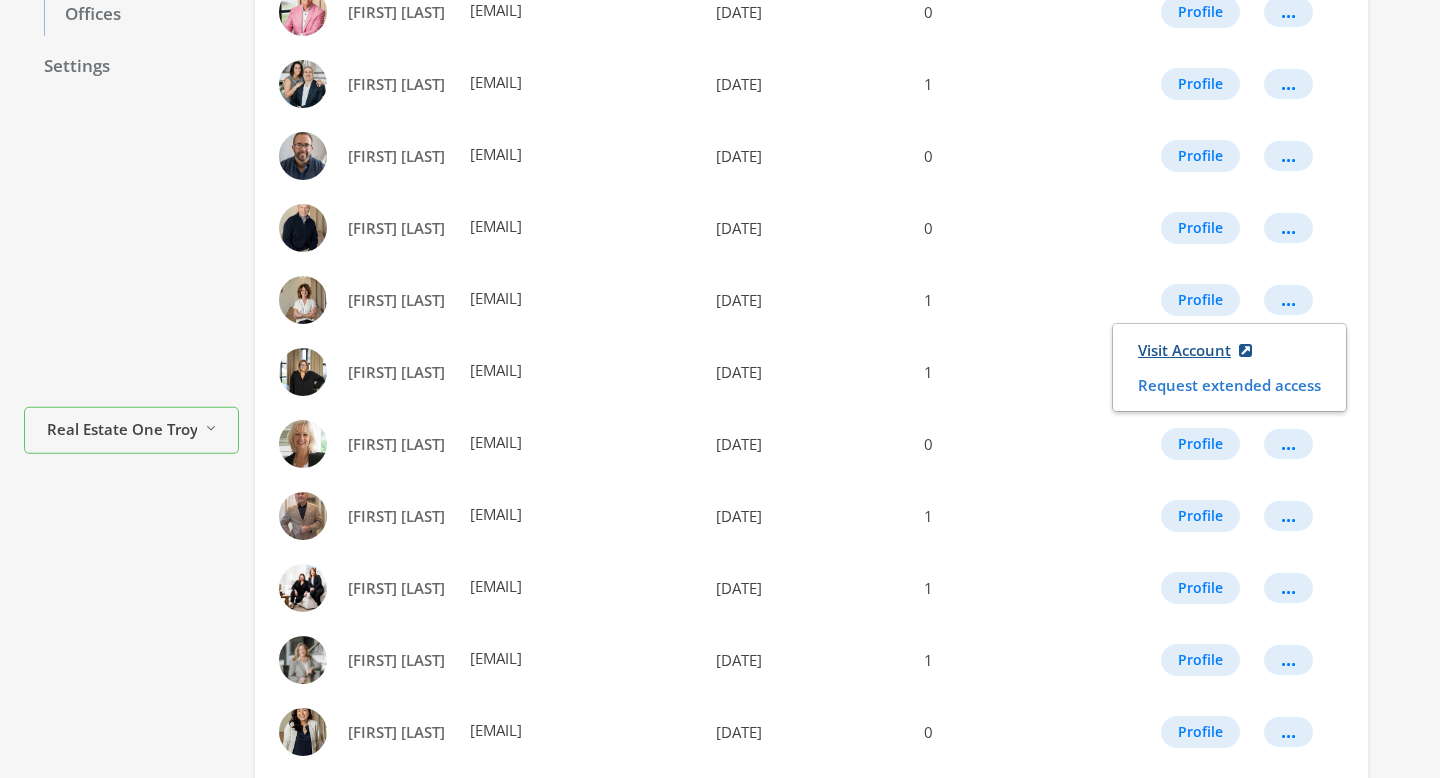 click on "Visit Account" at bounding box center (1195, 350) 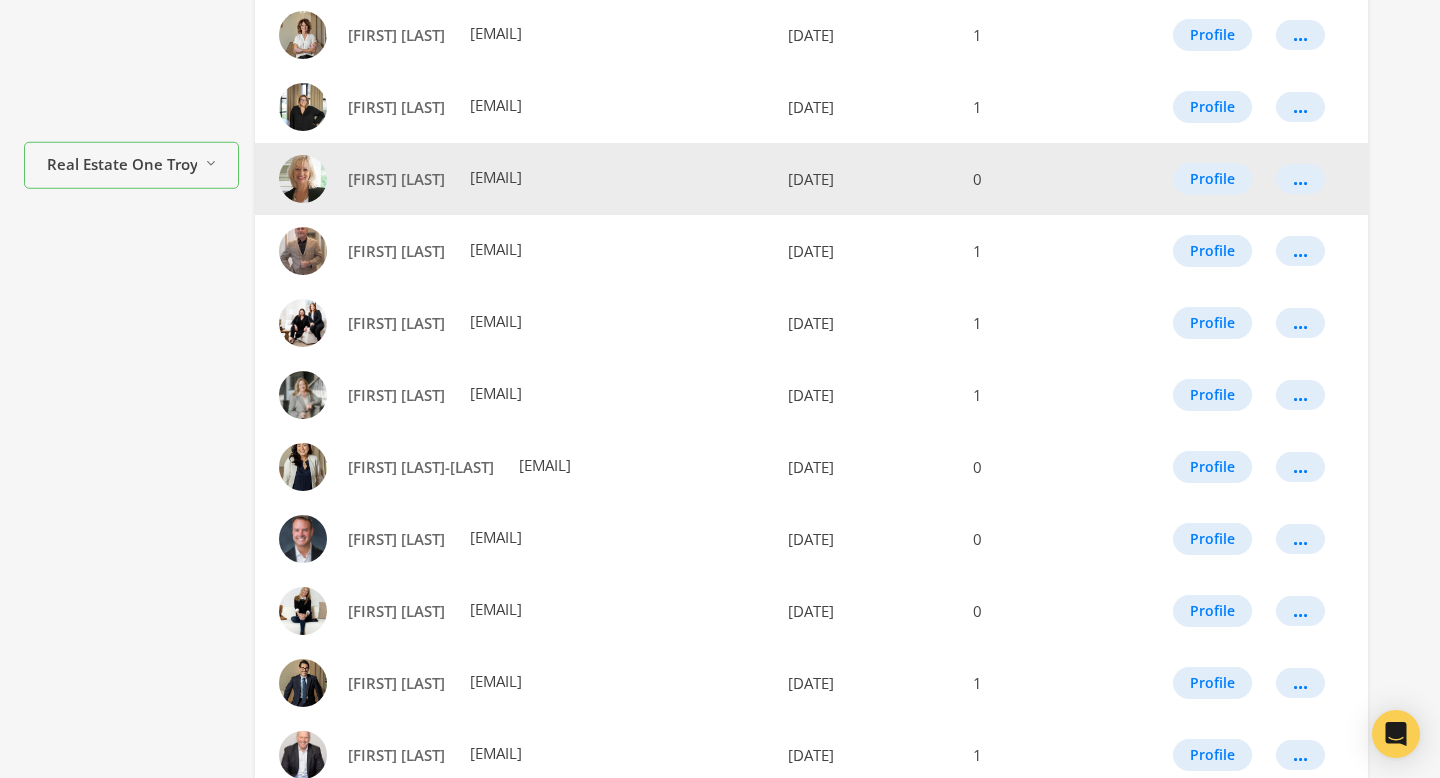 scroll, scrollTop: 683, scrollLeft: 0, axis: vertical 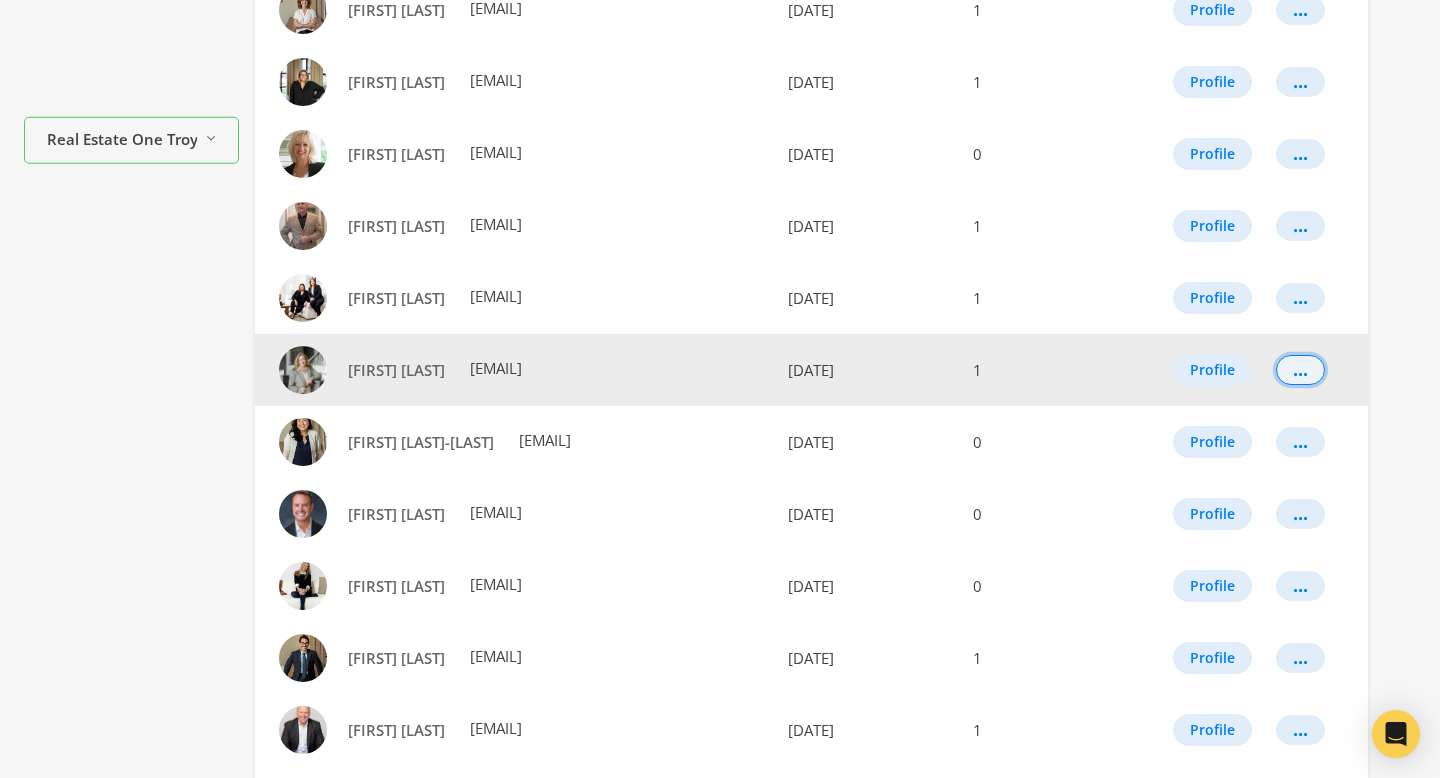 click on "..." at bounding box center (1300, 370) 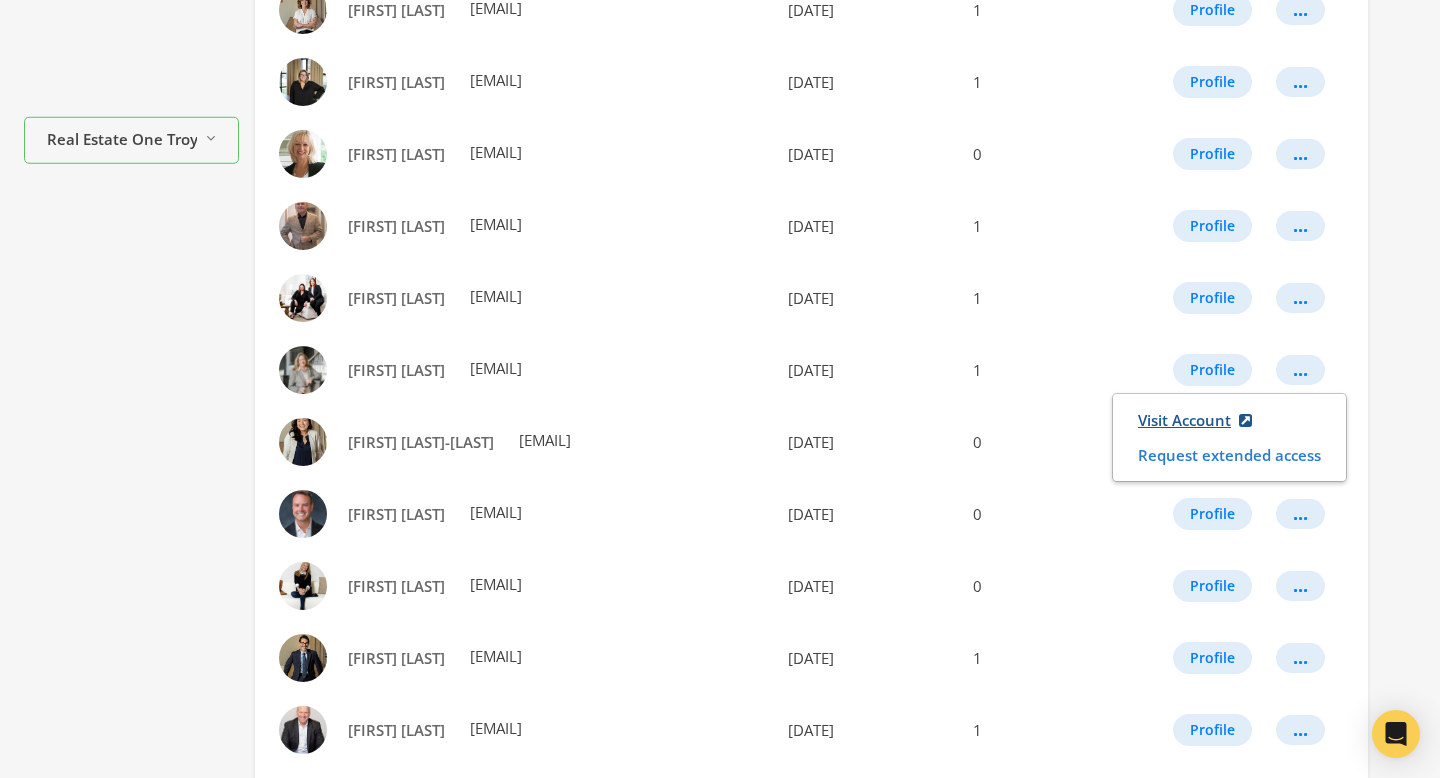 click on "Visit Account" at bounding box center (1195, 420) 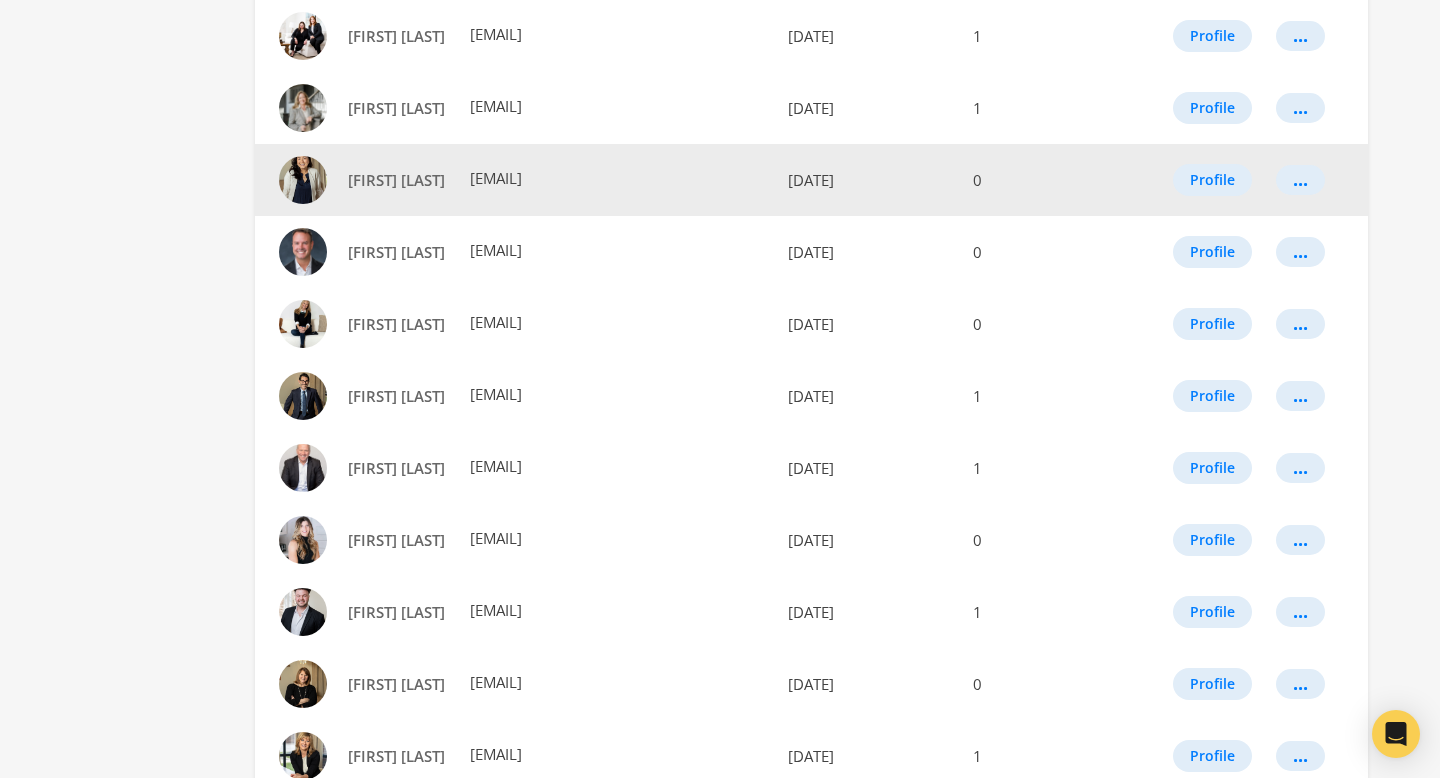 scroll, scrollTop: 994, scrollLeft: 0, axis: vertical 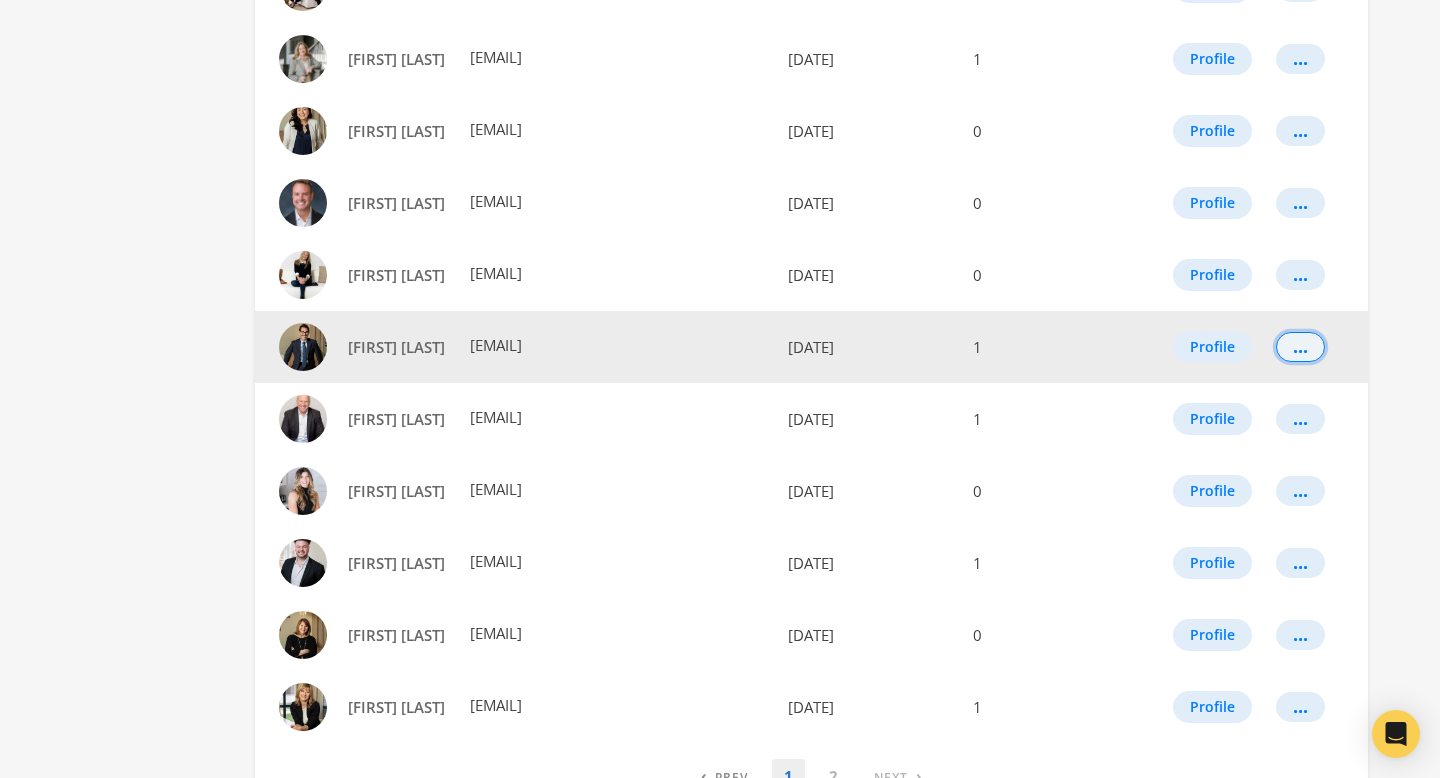 click on "..." at bounding box center [1300, 347] 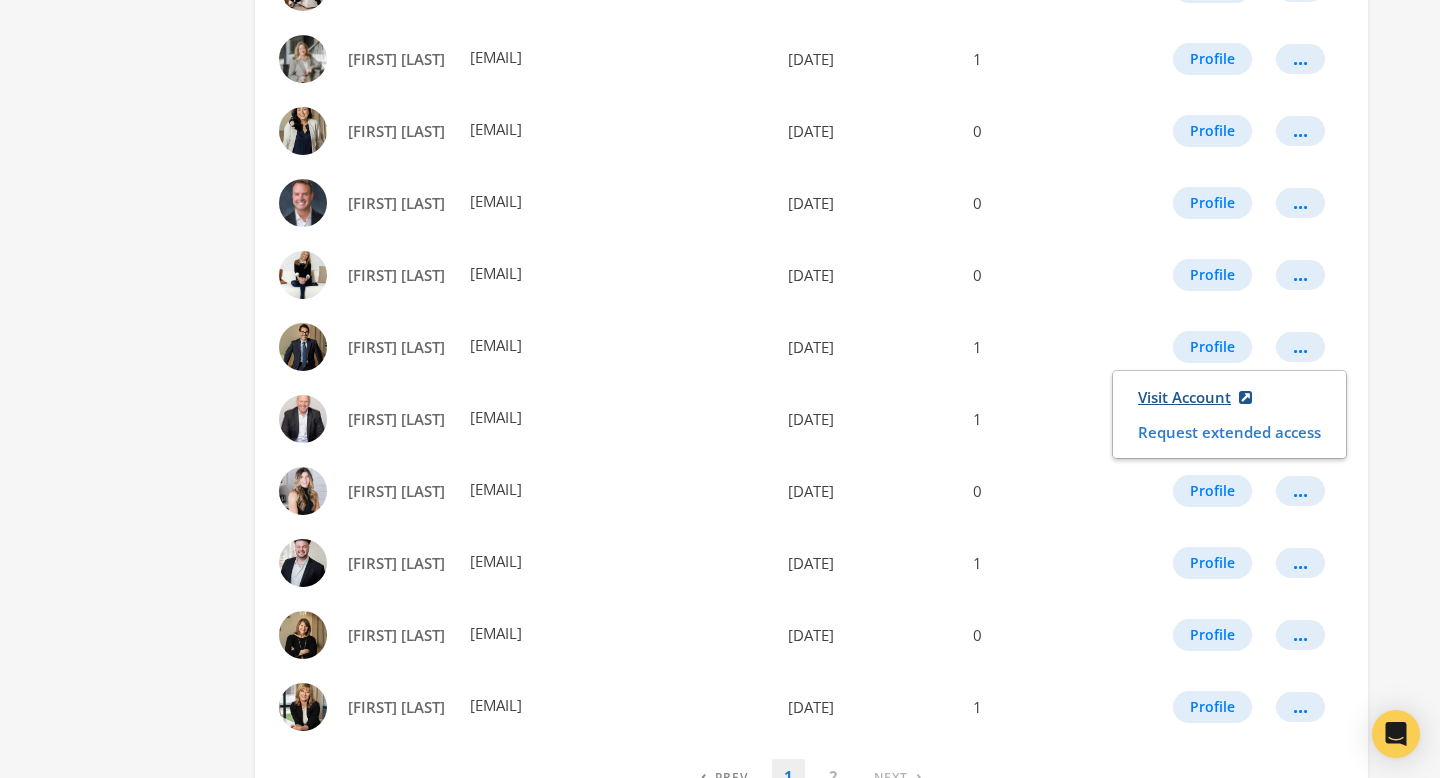 click on "Visit Account" at bounding box center [1195, 397] 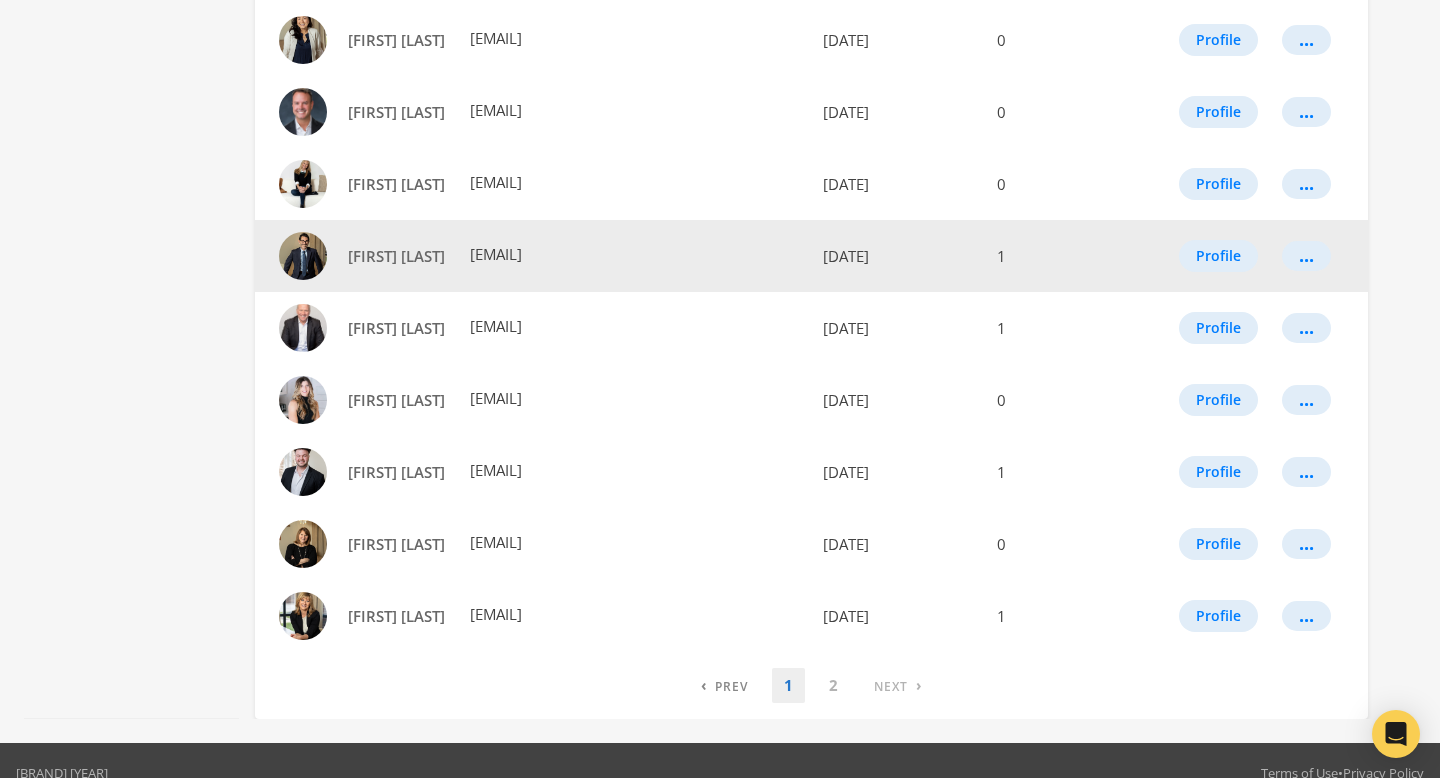 scroll, scrollTop: 1110, scrollLeft: 0, axis: vertical 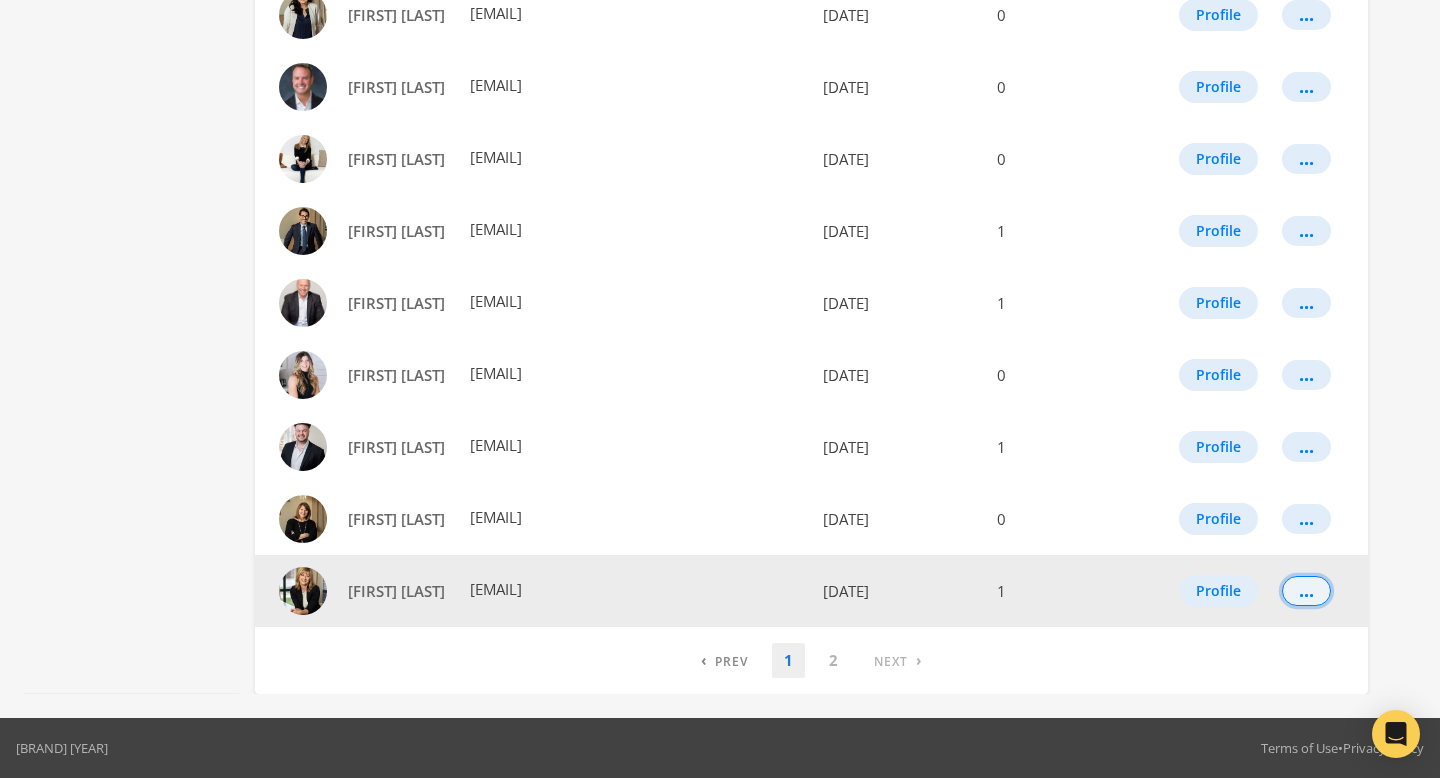 click on "..." at bounding box center (1306, 591) 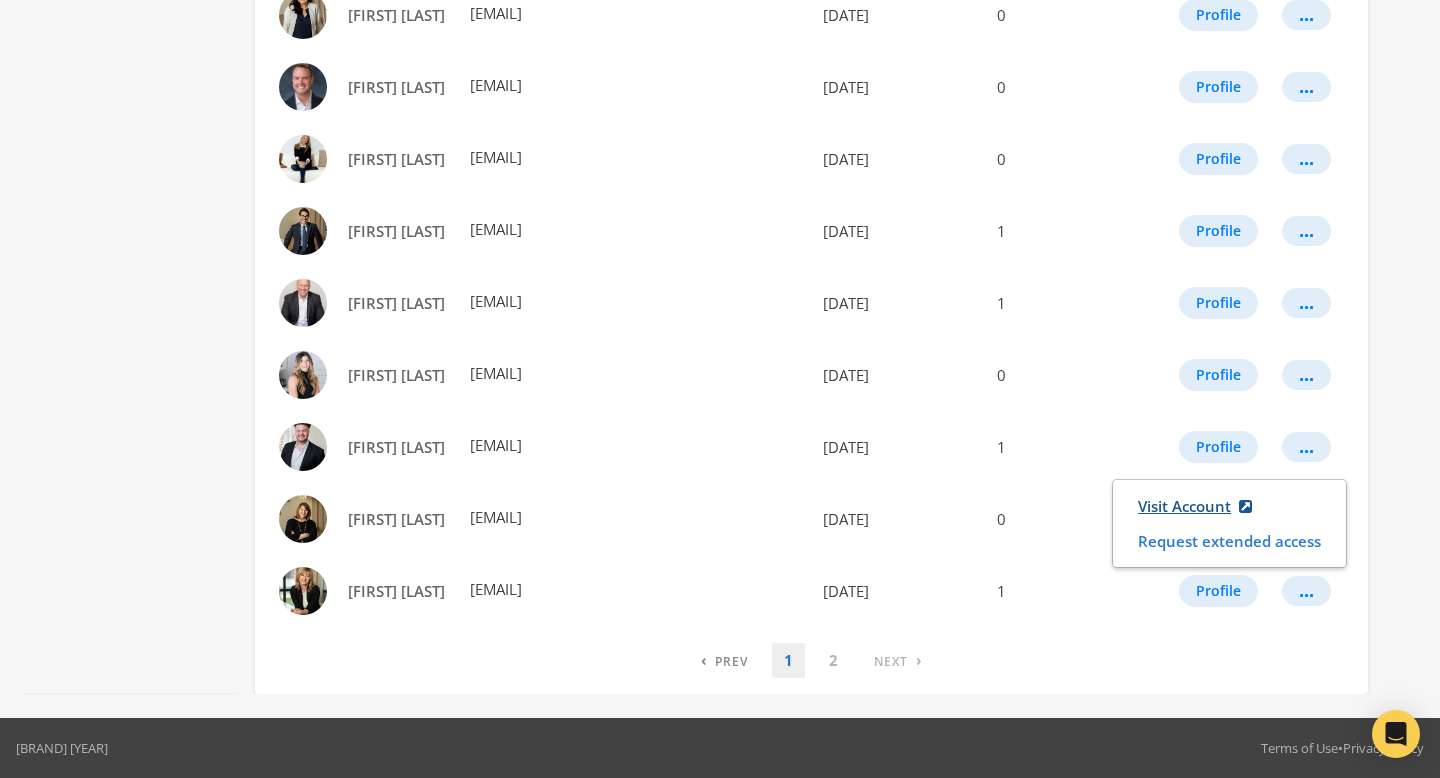 click on "Visit Account" at bounding box center [1195, 506] 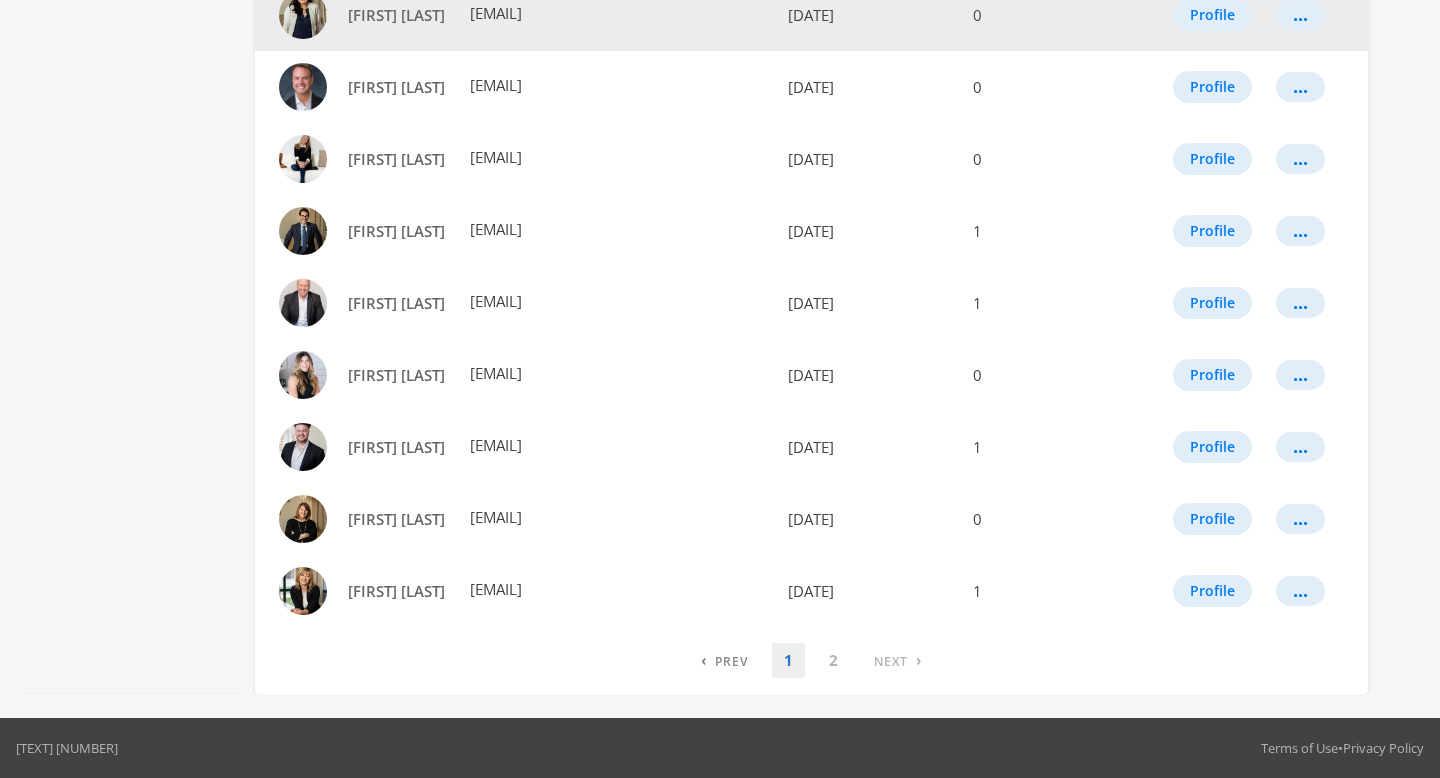 scroll, scrollTop: 1110, scrollLeft: 0, axis: vertical 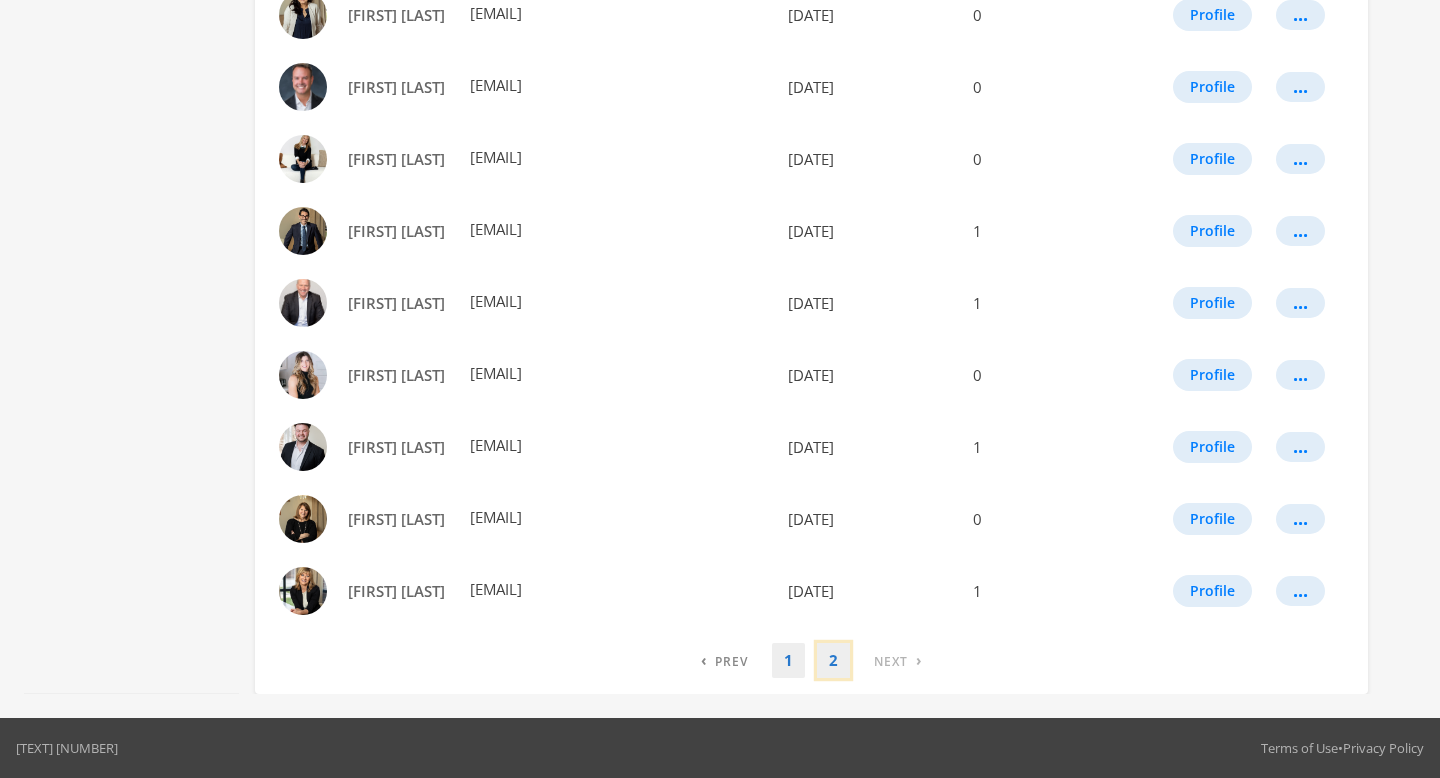 click on "2" at bounding box center [724, 660] 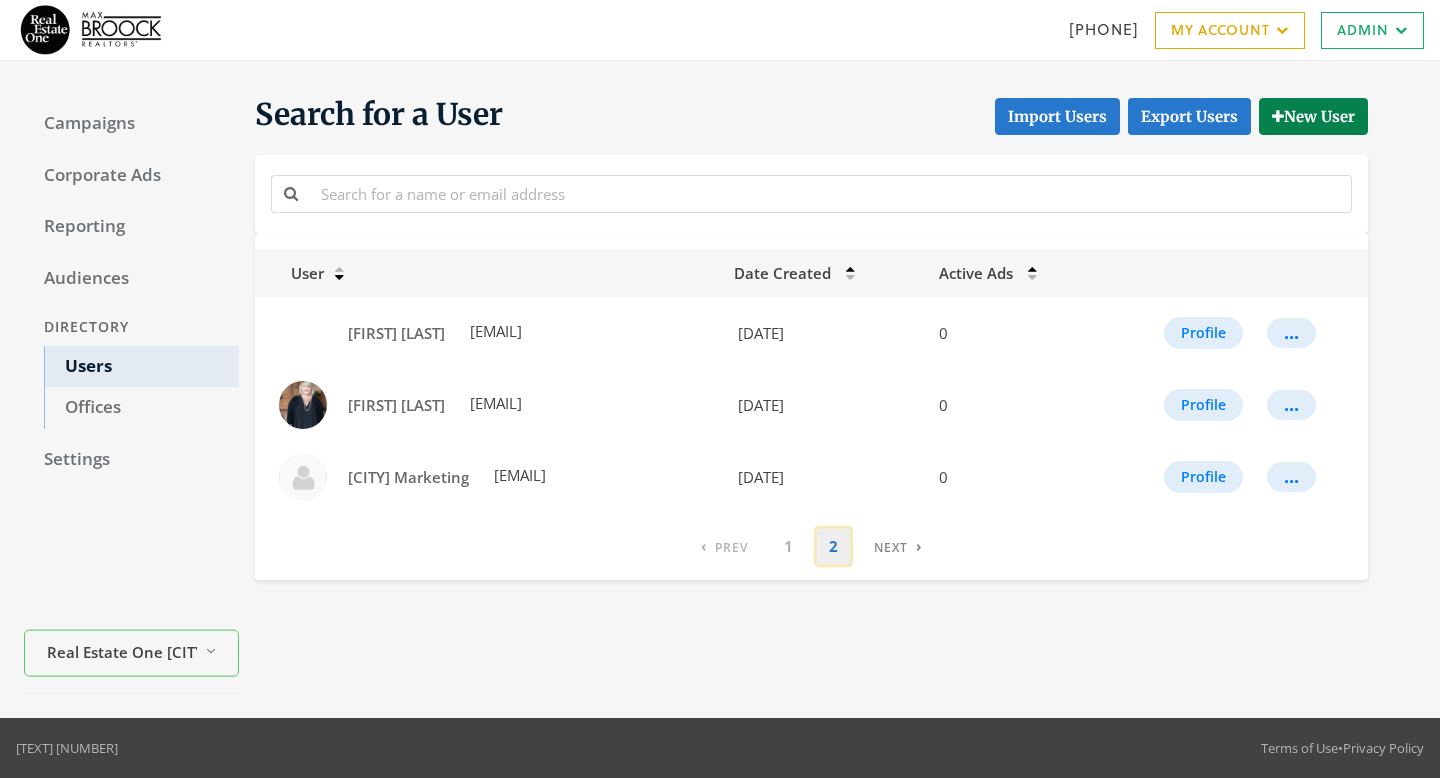 scroll, scrollTop: 0, scrollLeft: 0, axis: both 